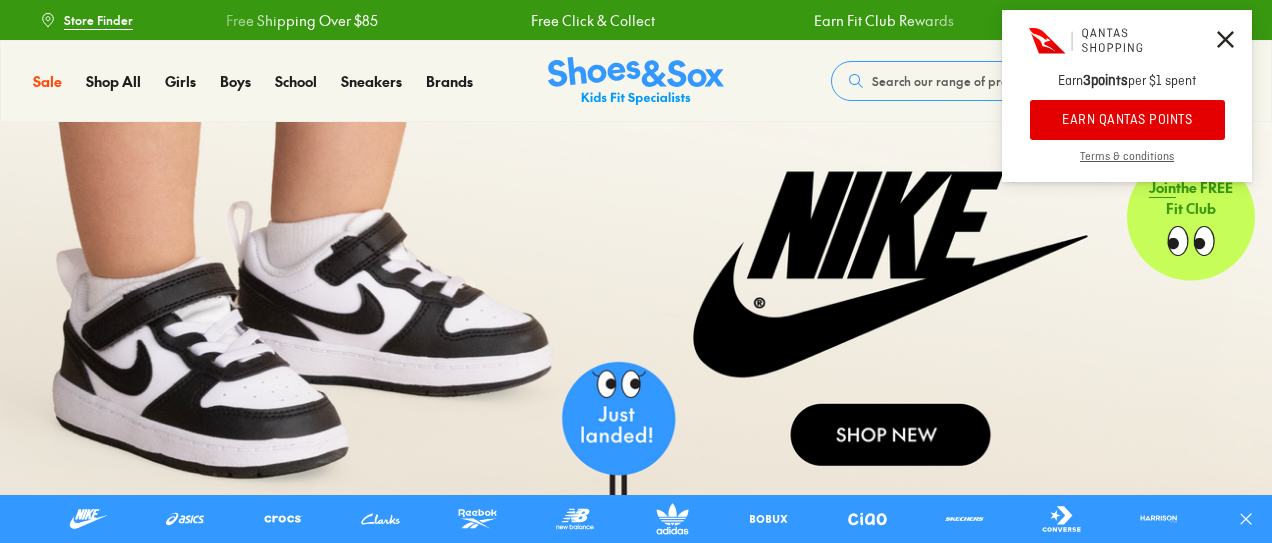 scroll, scrollTop: 0, scrollLeft: 0, axis: both 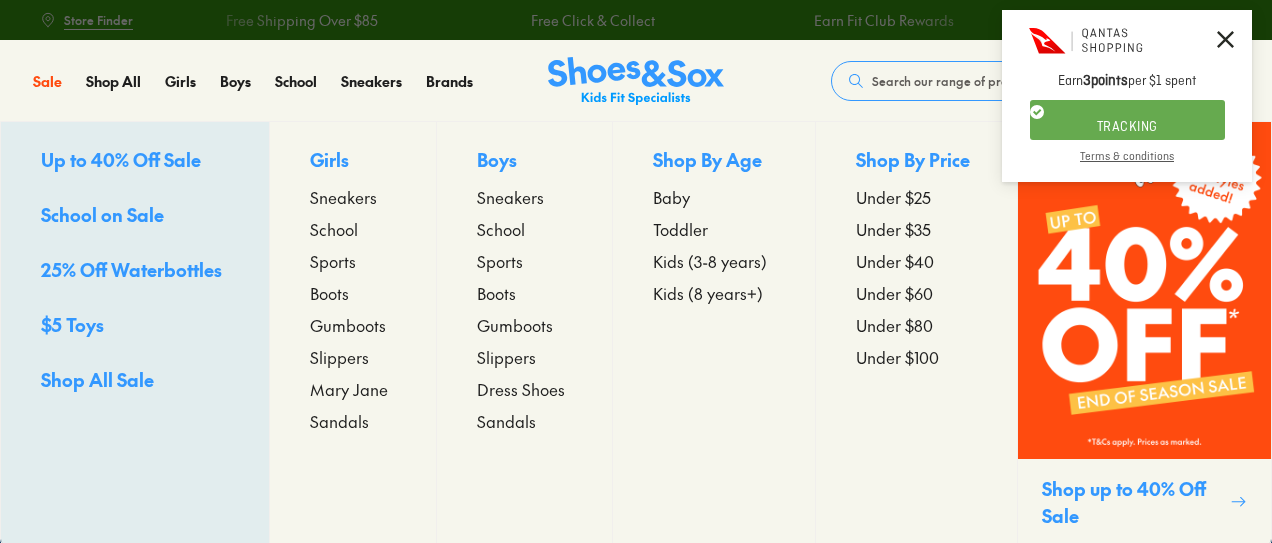 click on "Sneakers" at bounding box center [510, 197] 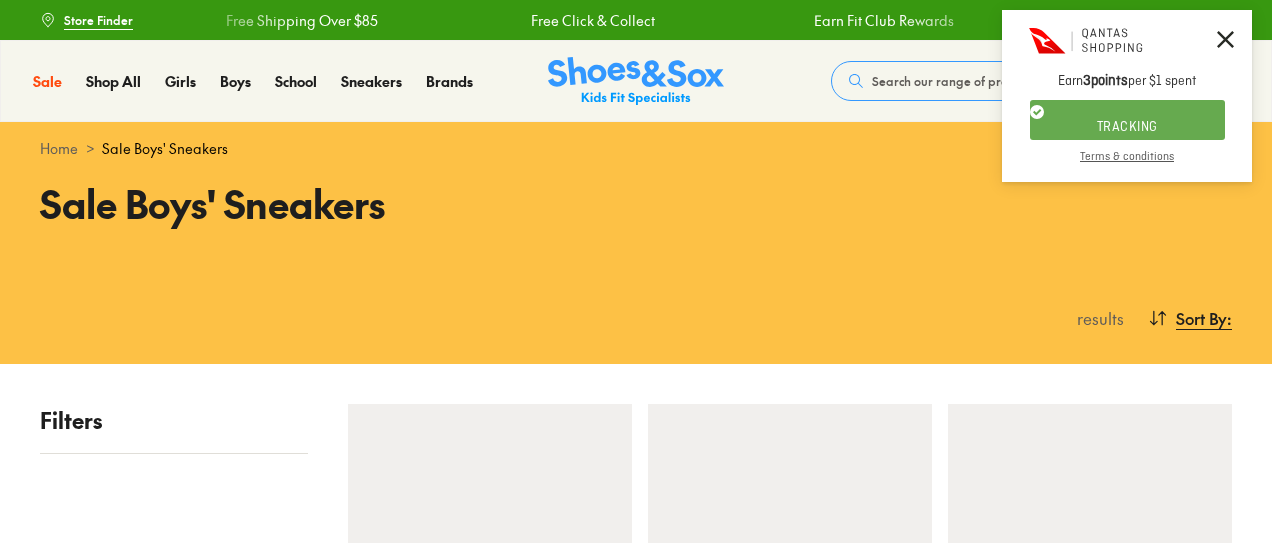 scroll, scrollTop: 0, scrollLeft: 0, axis: both 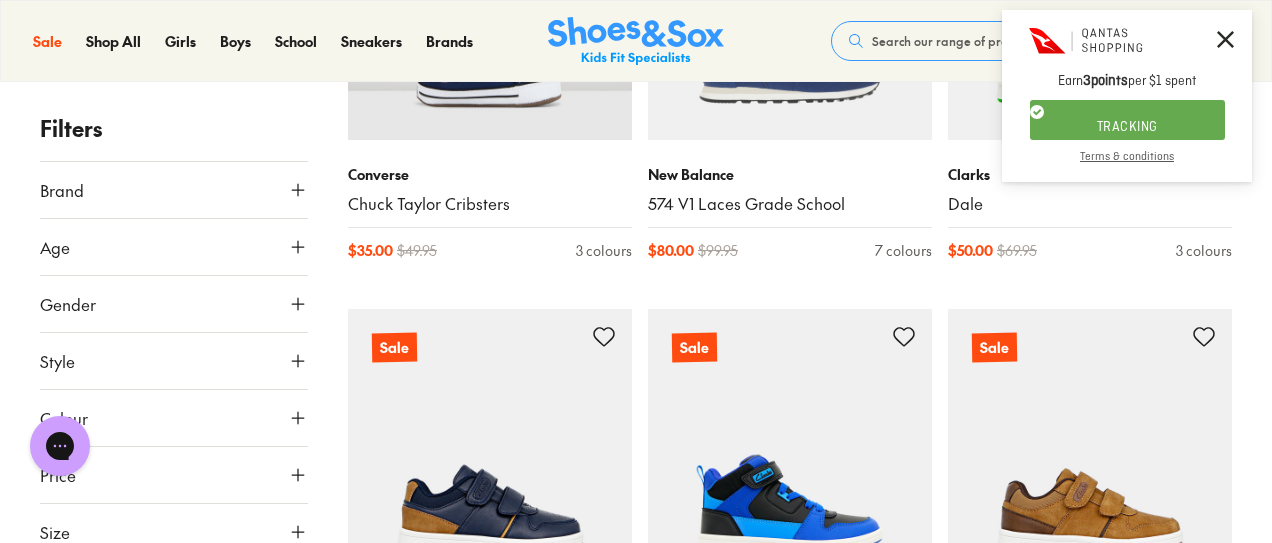 click 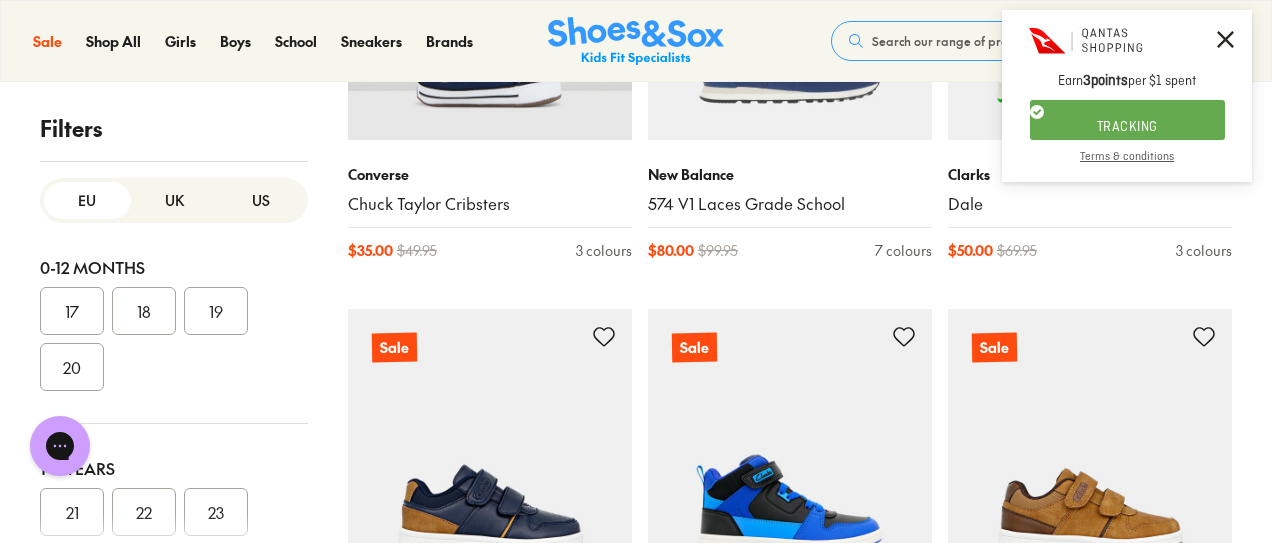 scroll, scrollTop: 389, scrollLeft: 0, axis: vertical 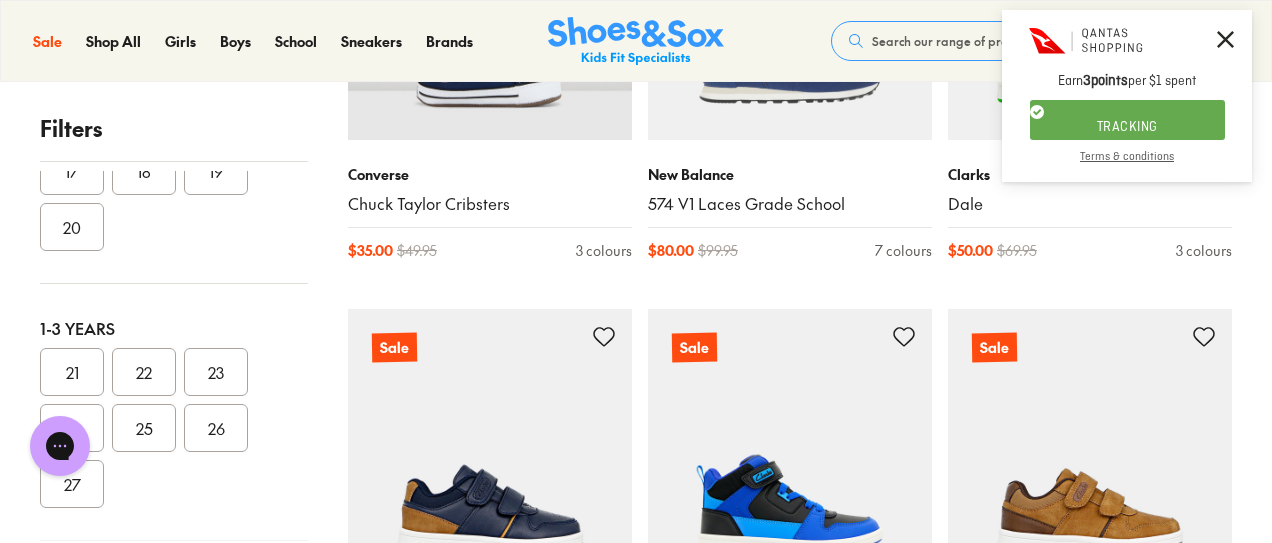 click on "27" at bounding box center (72, 484) 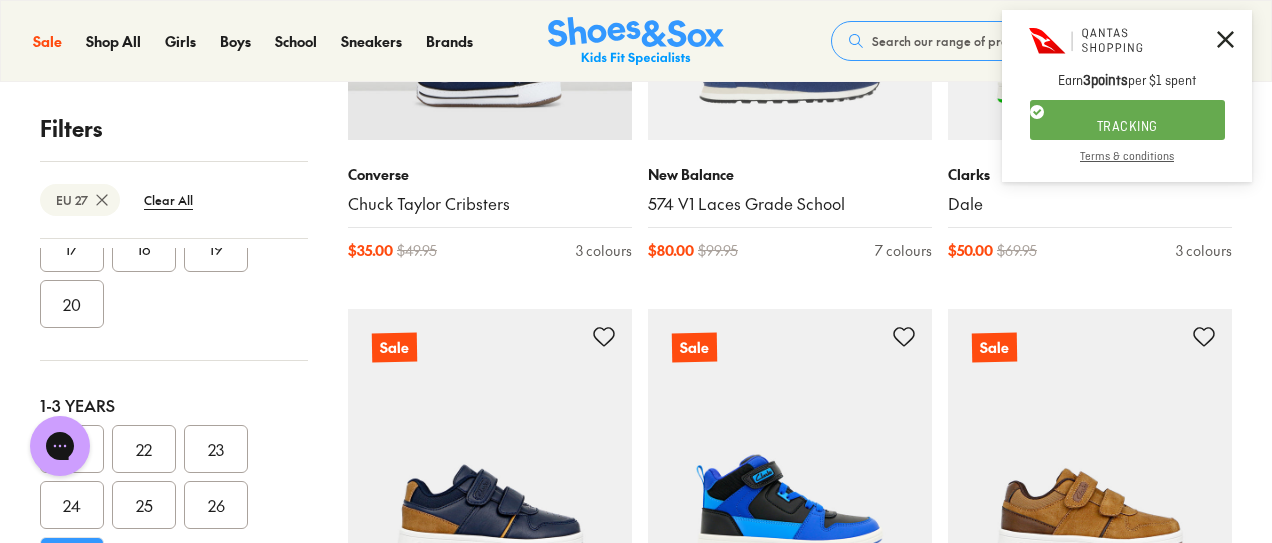 scroll, scrollTop: 0, scrollLeft: 0, axis: both 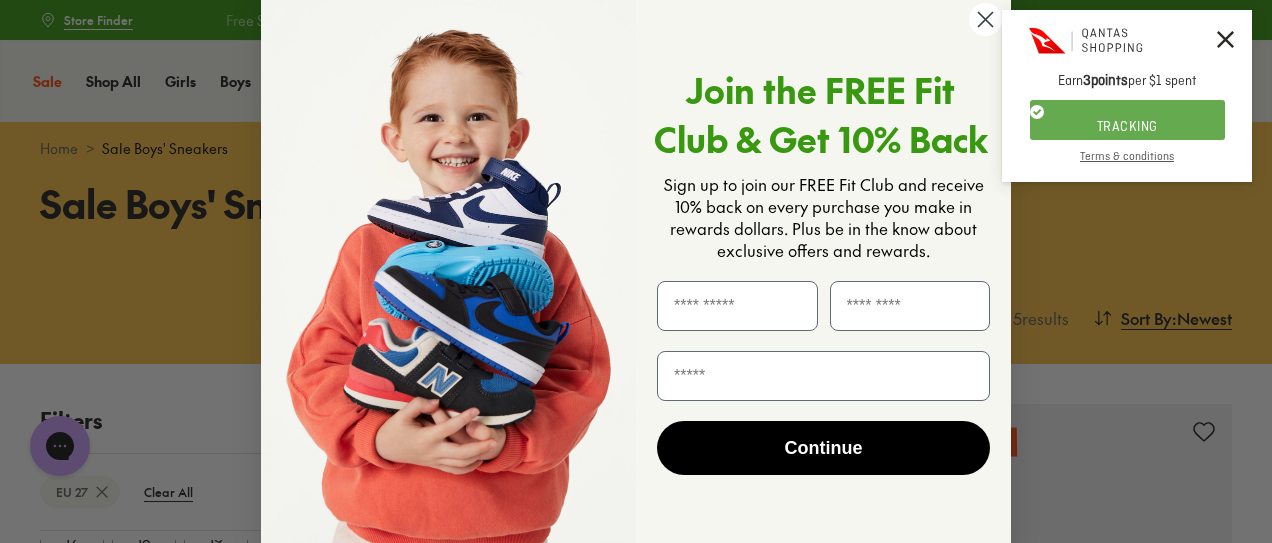 click 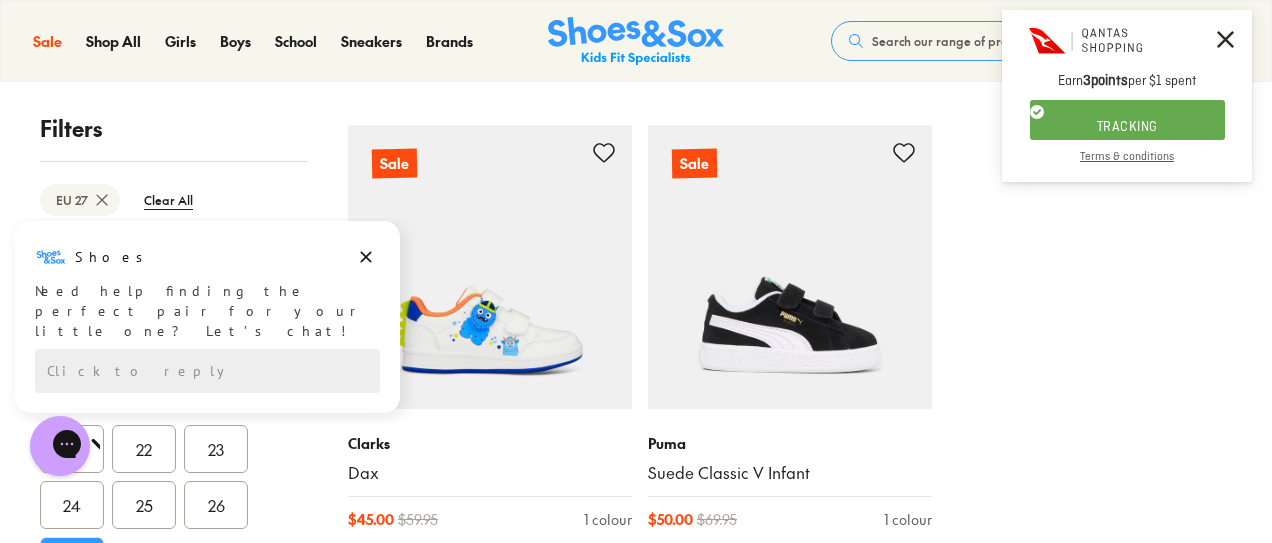 scroll, scrollTop: 608, scrollLeft: 0, axis: vertical 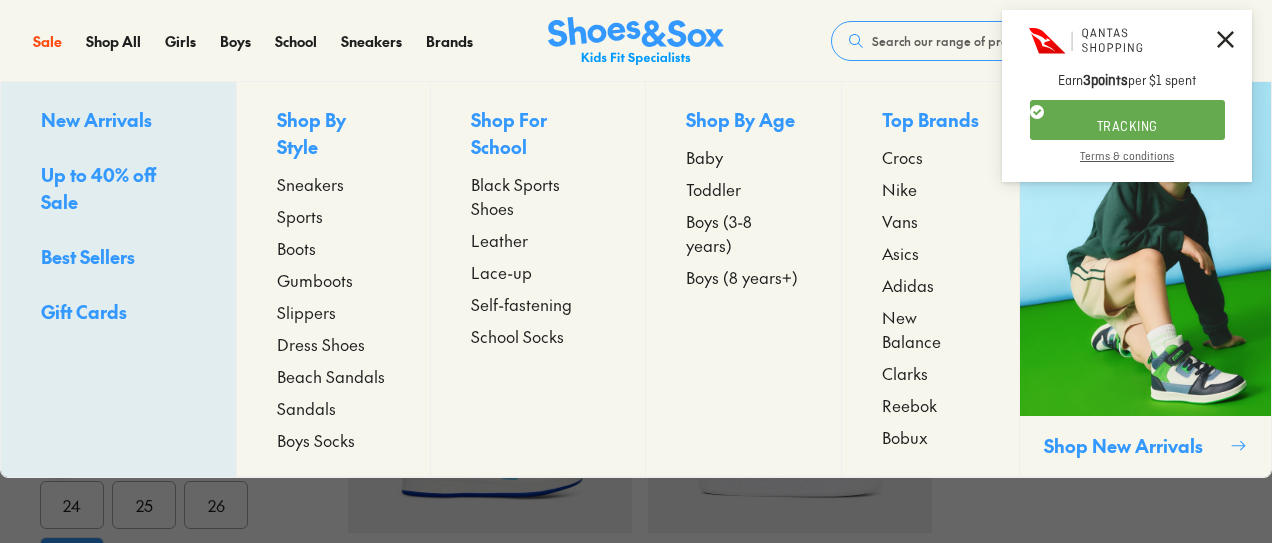 click on "Sneakers" at bounding box center (310, 184) 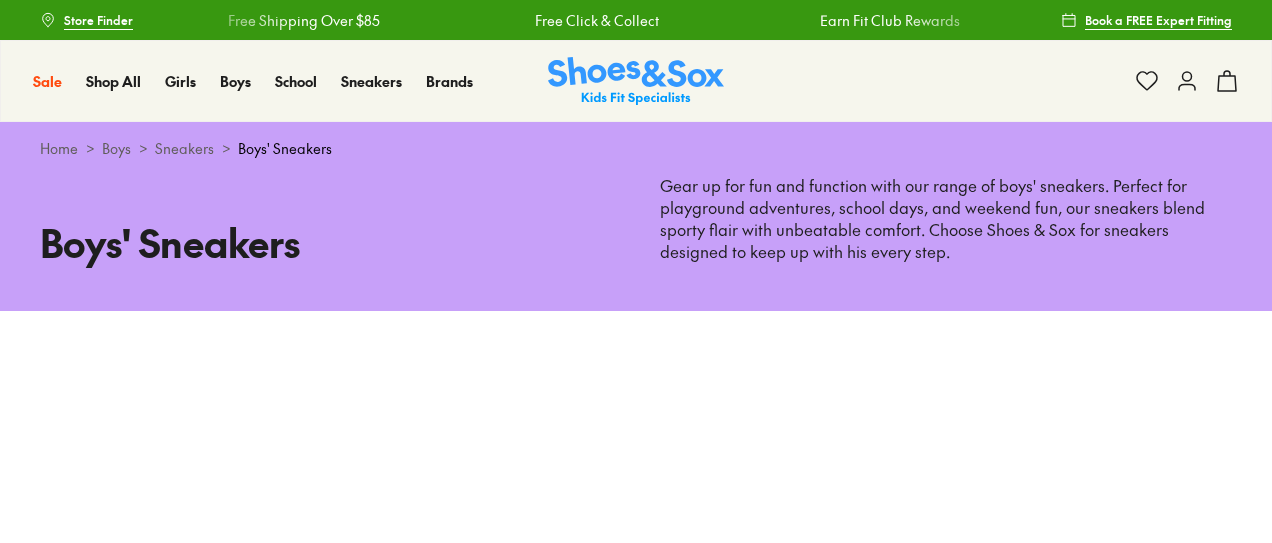 scroll, scrollTop: 0, scrollLeft: 0, axis: both 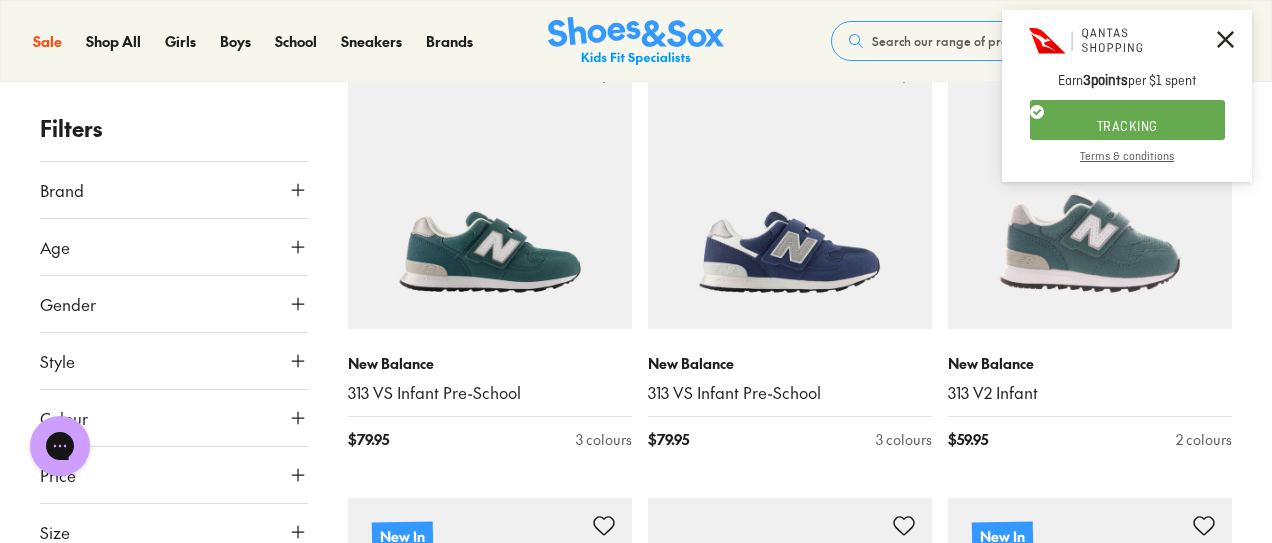 click 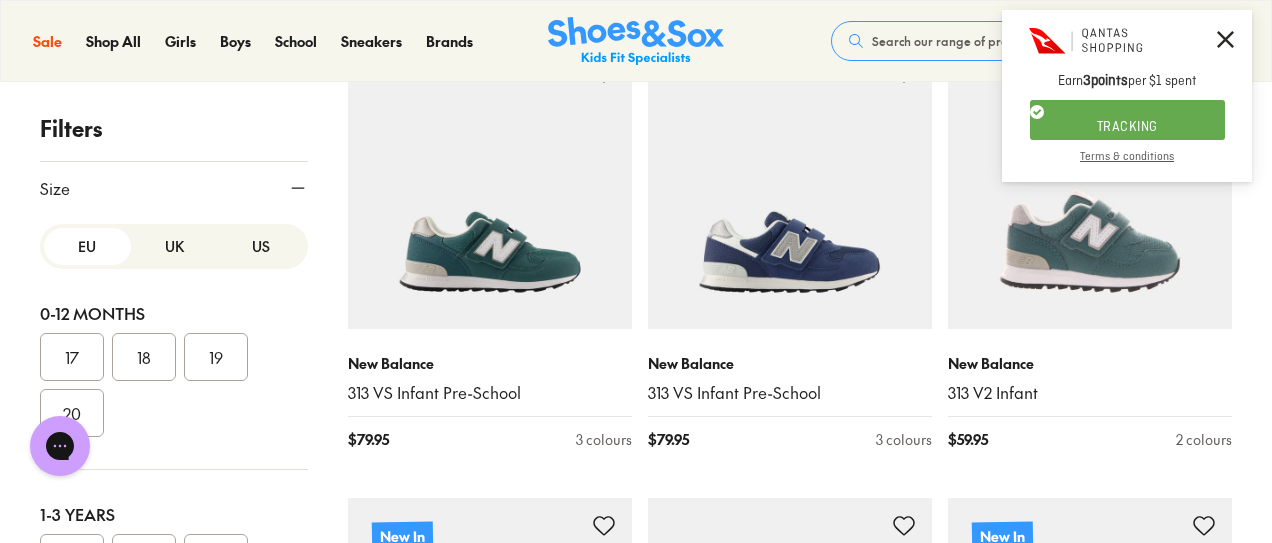 scroll, scrollTop: 348, scrollLeft: 0, axis: vertical 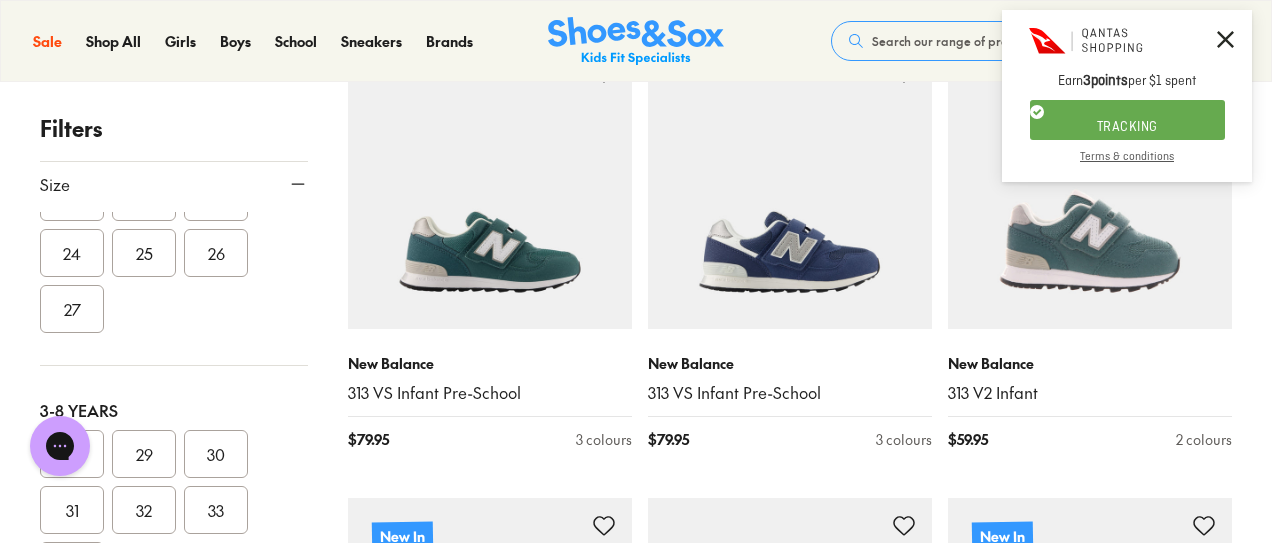 click on "27" at bounding box center [72, 309] 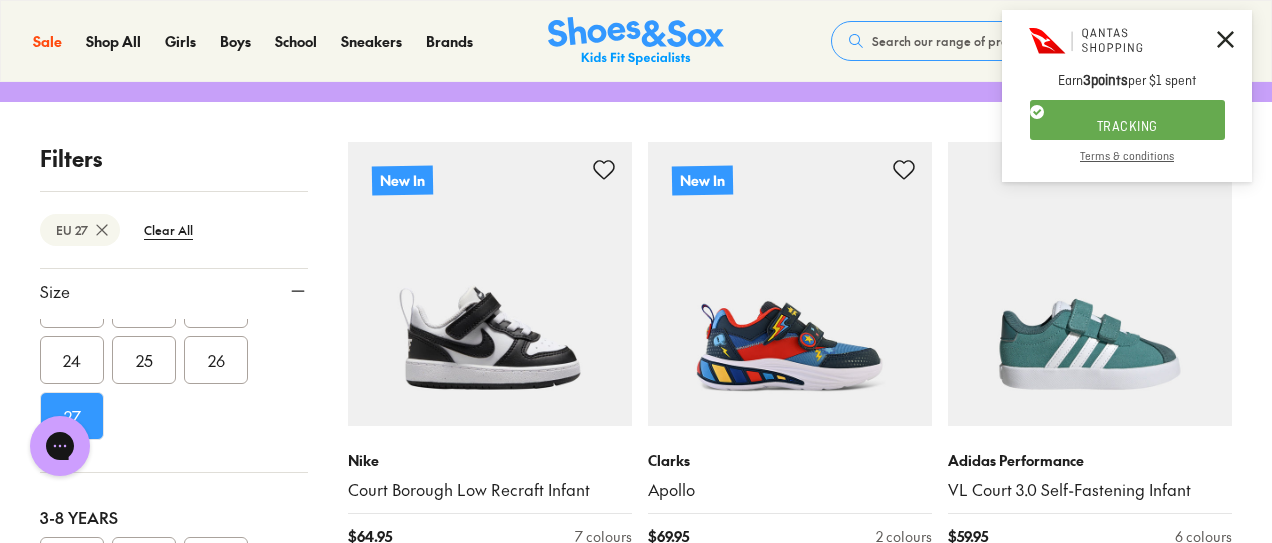 scroll, scrollTop: 302, scrollLeft: 0, axis: vertical 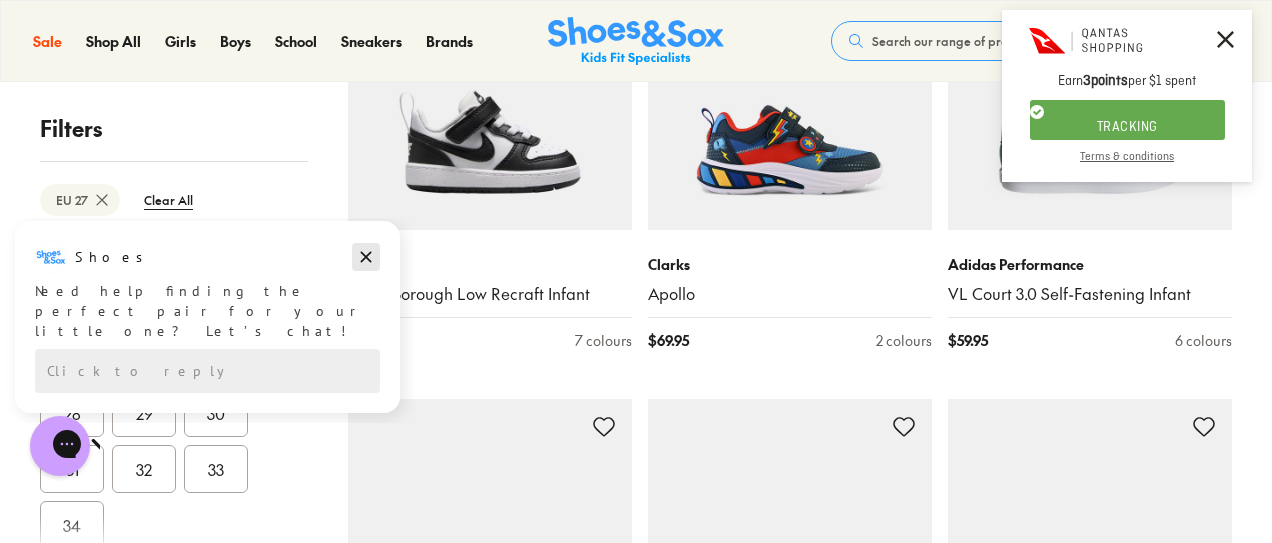 click 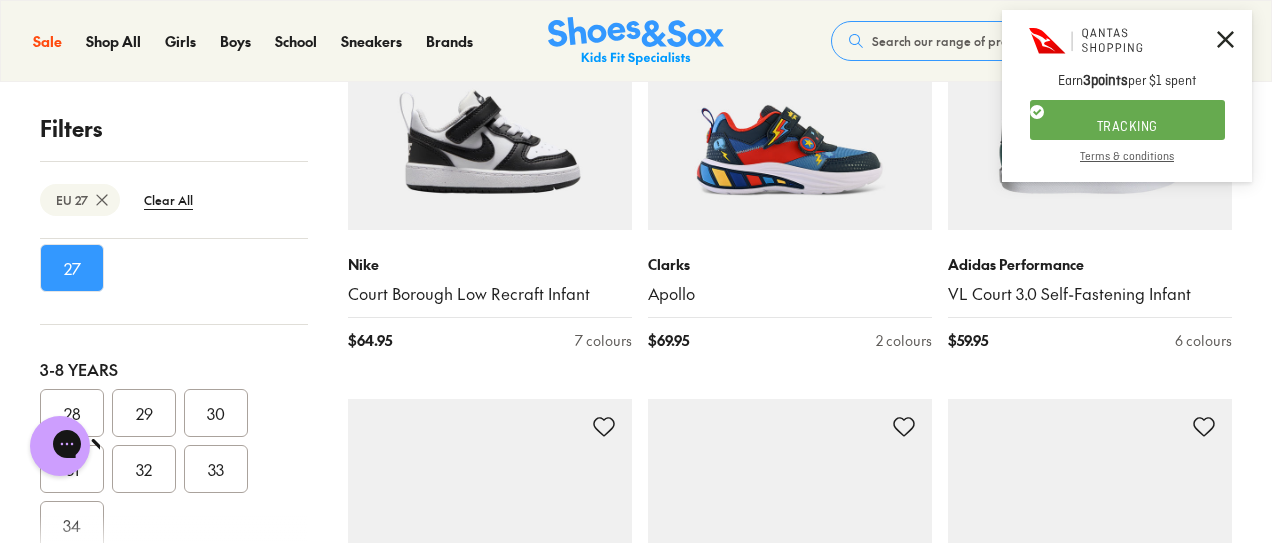 click 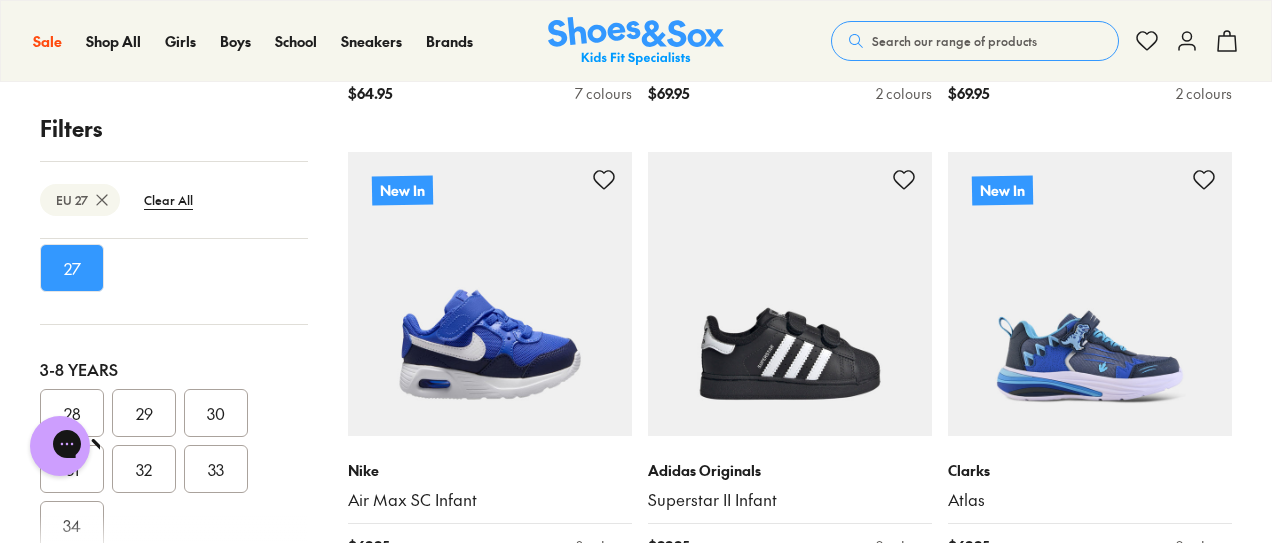 scroll, scrollTop: 2112, scrollLeft: 0, axis: vertical 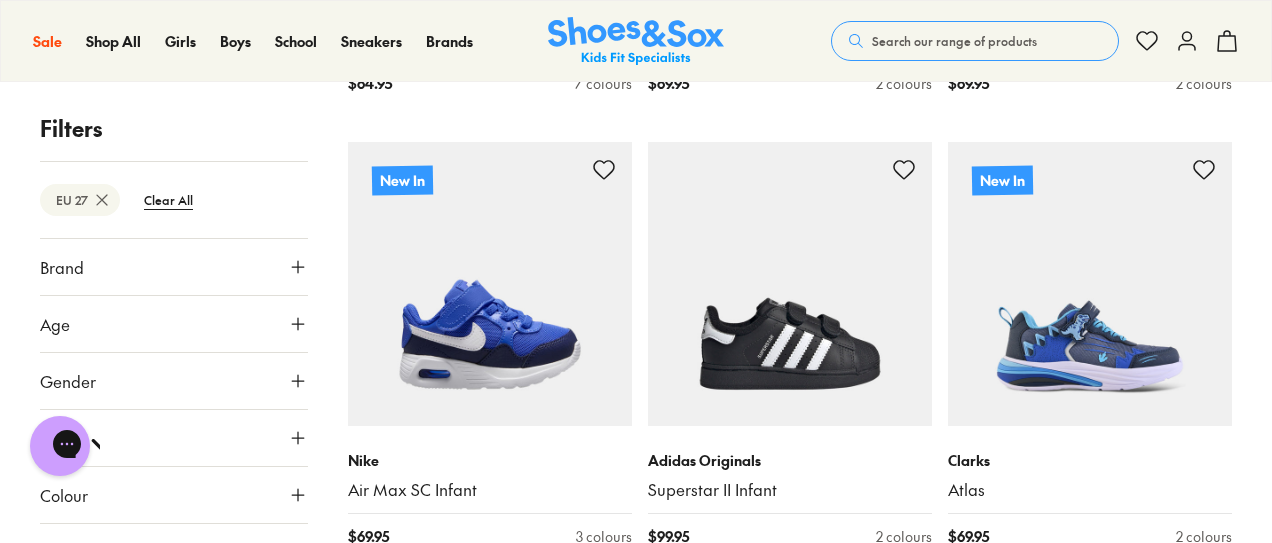 click 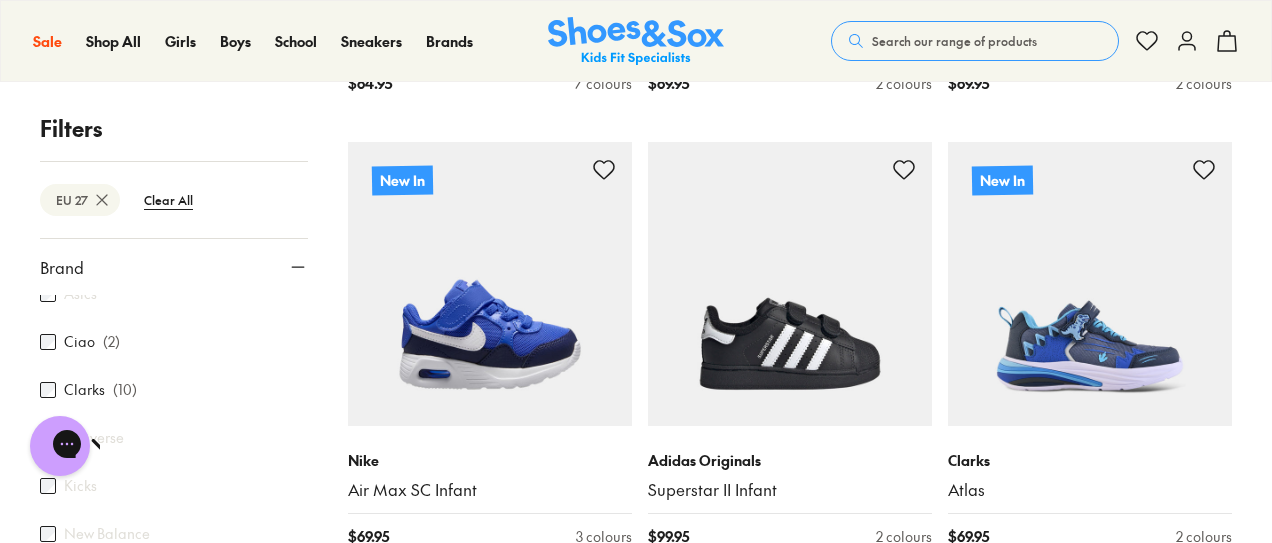 scroll, scrollTop: 136, scrollLeft: 0, axis: vertical 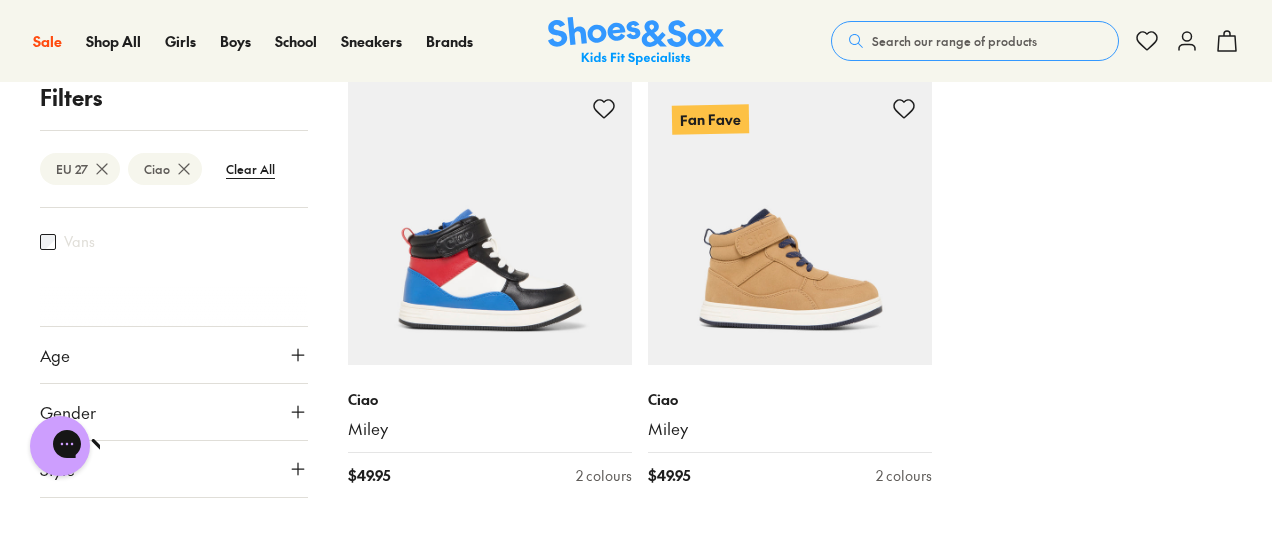 click on "Search our range of products" at bounding box center (954, 41) 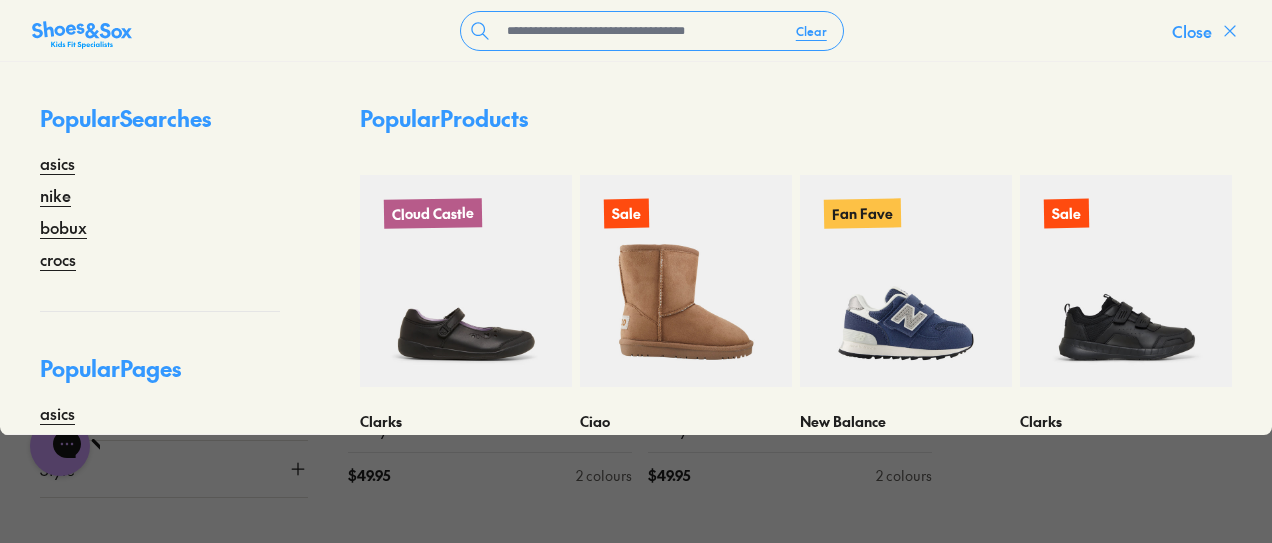 click on "Close" at bounding box center [1206, 31] 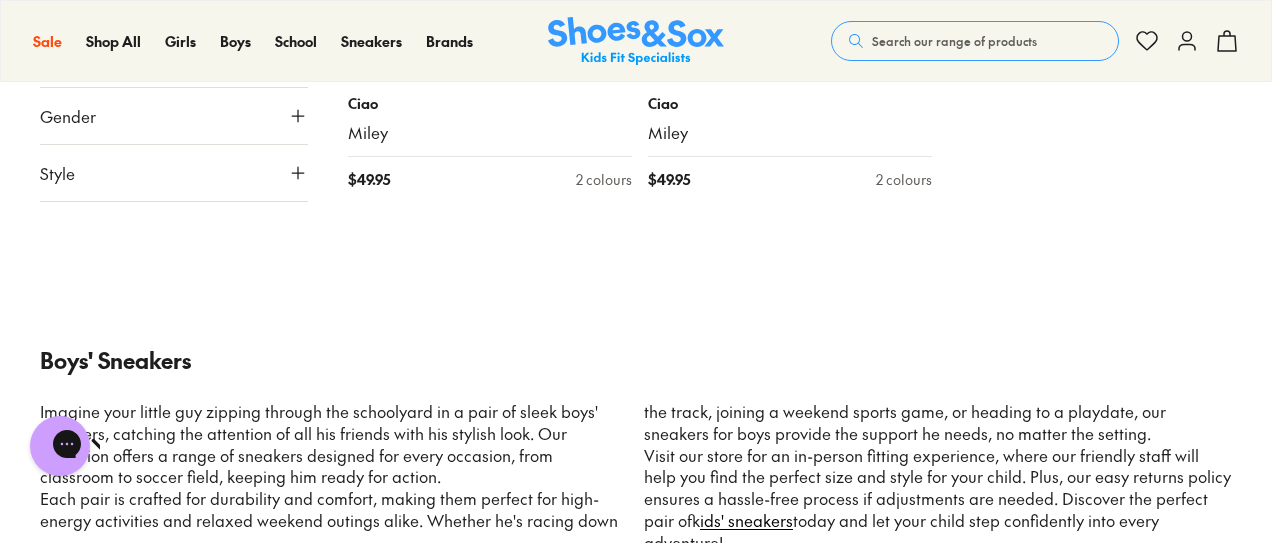 scroll, scrollTop: 657, scrollLeft: 0, axis: vertical 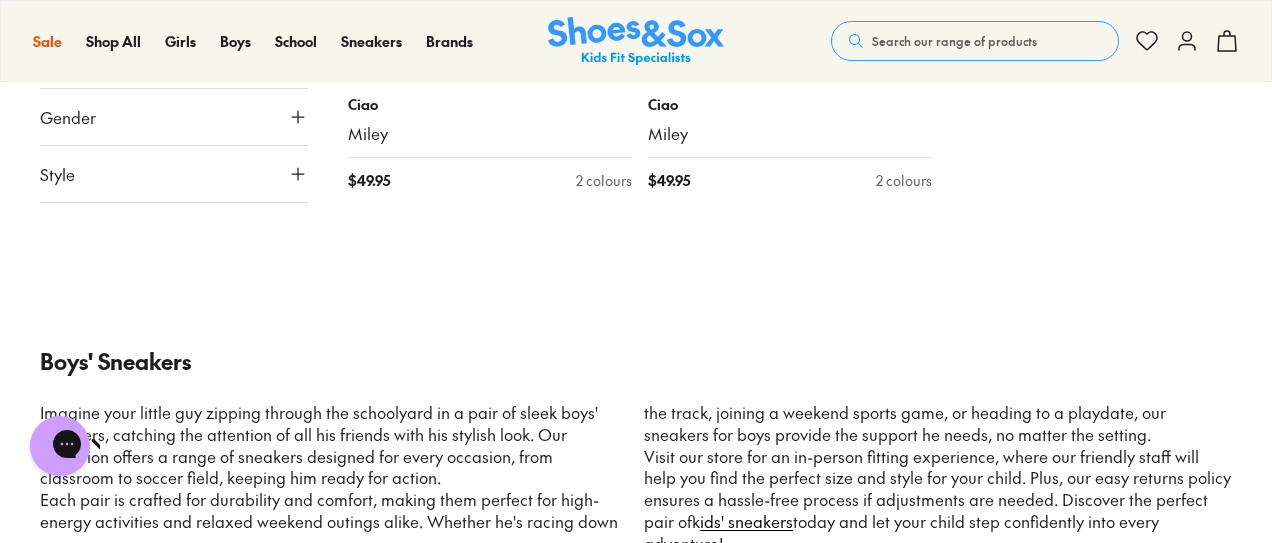 click 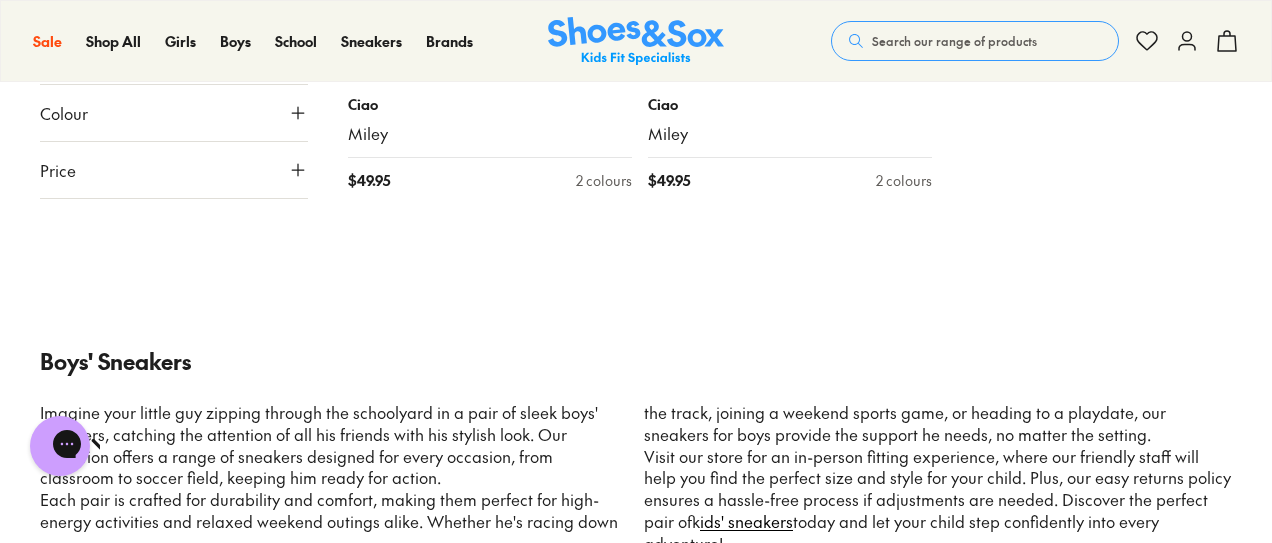 scroll, scrollTop: 545, scrollLeft: 0, axis: vertical 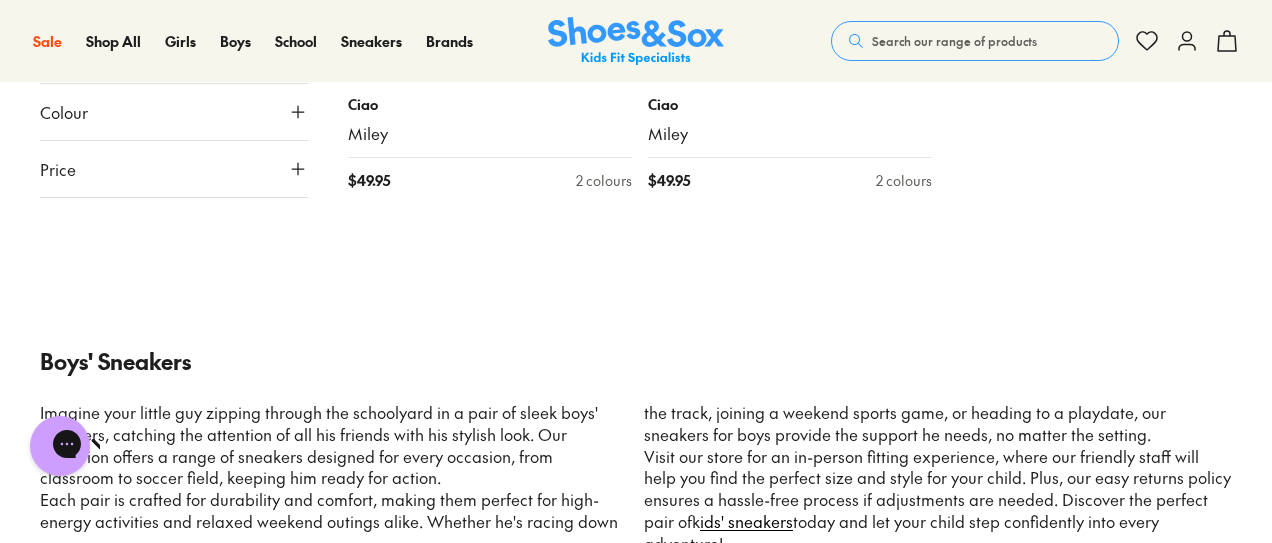 click on "Search our range of products" at bounding box center (954, 41) 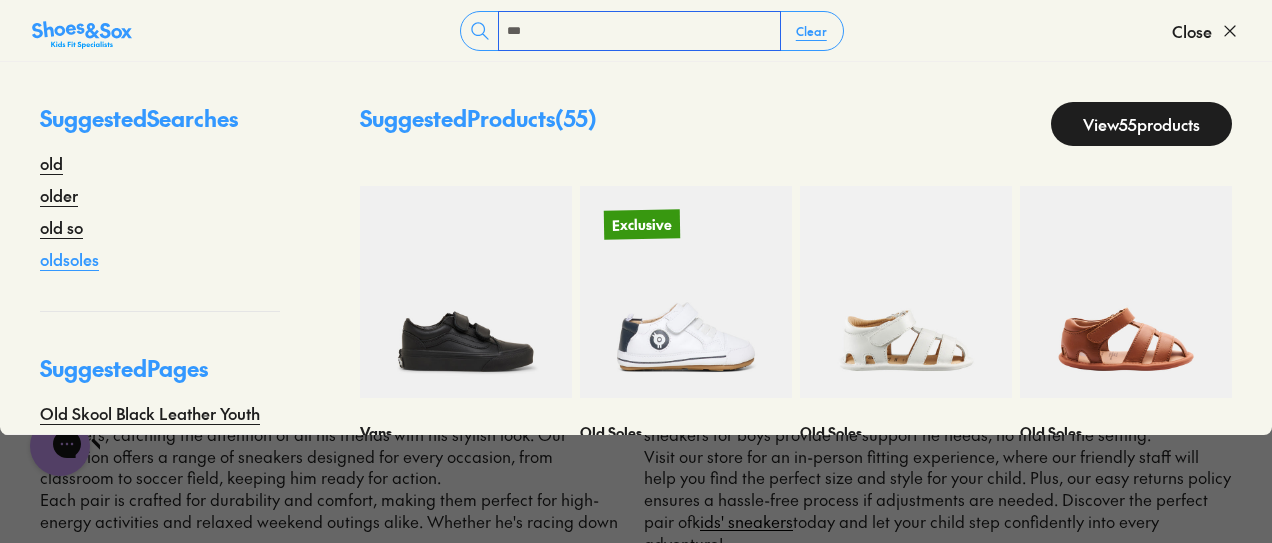 type on "***" 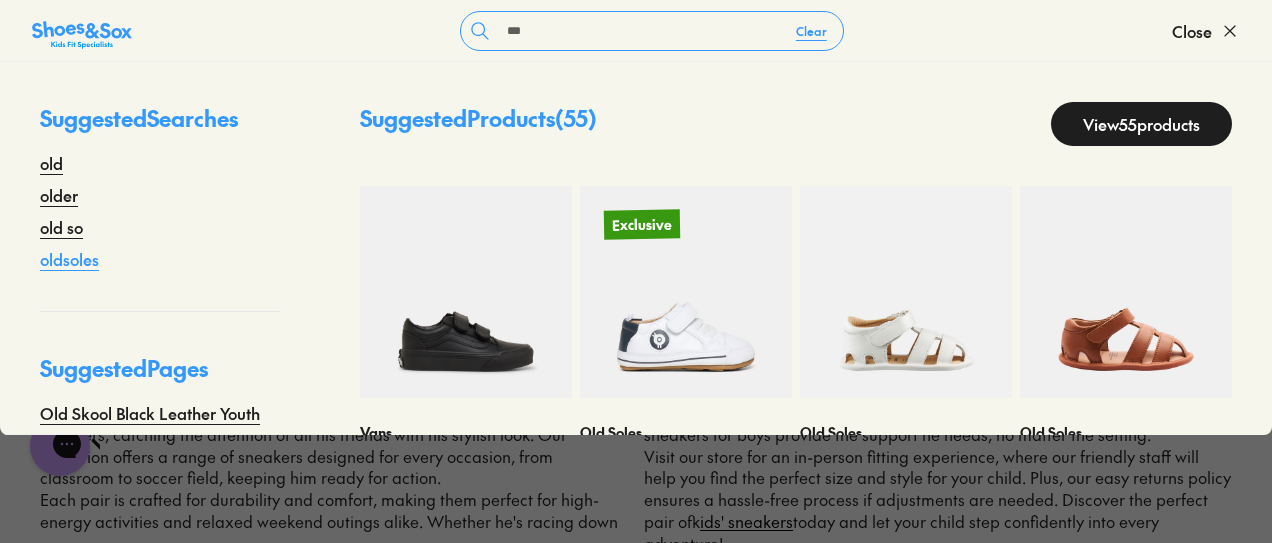 click on "oldsoles" at bounding box center (69, 259) 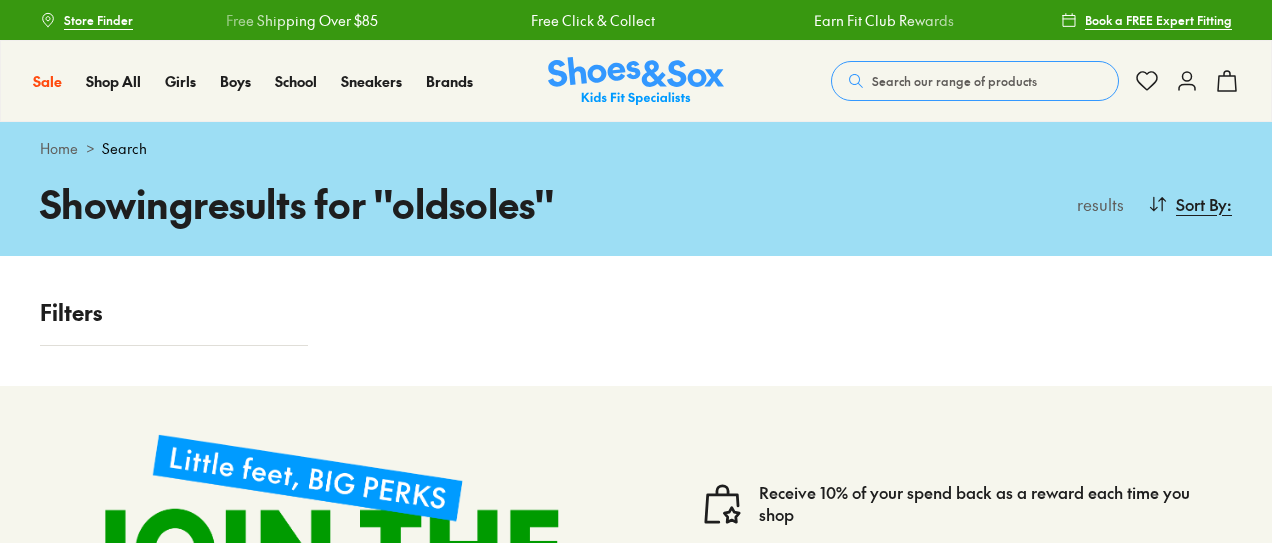 scroll, scrollTop: 0, scrollLeft: 0, axis: both 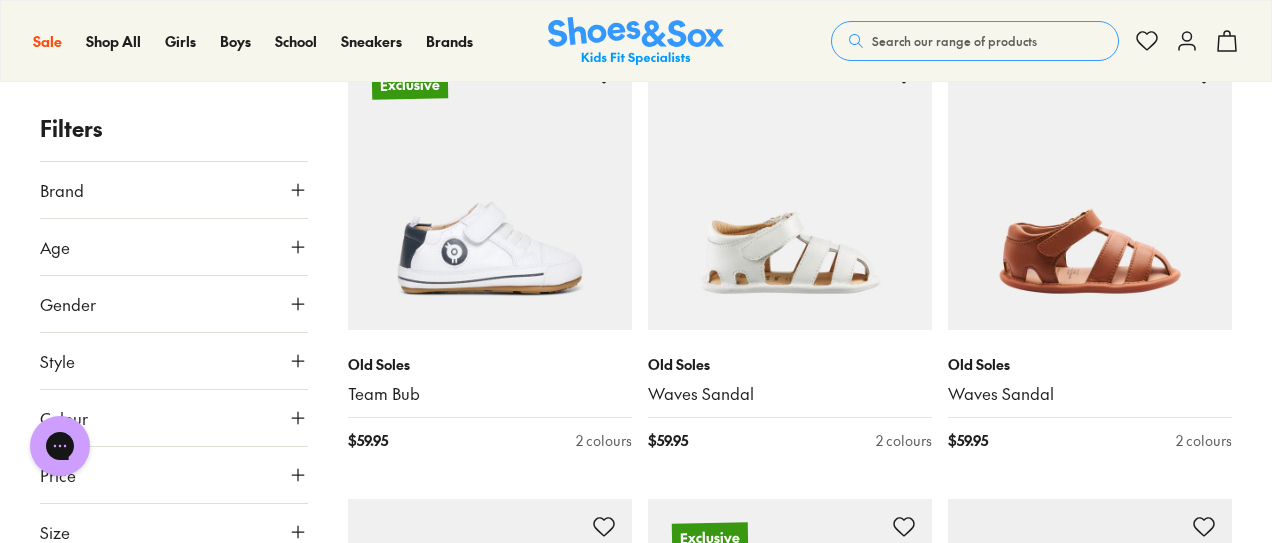 click 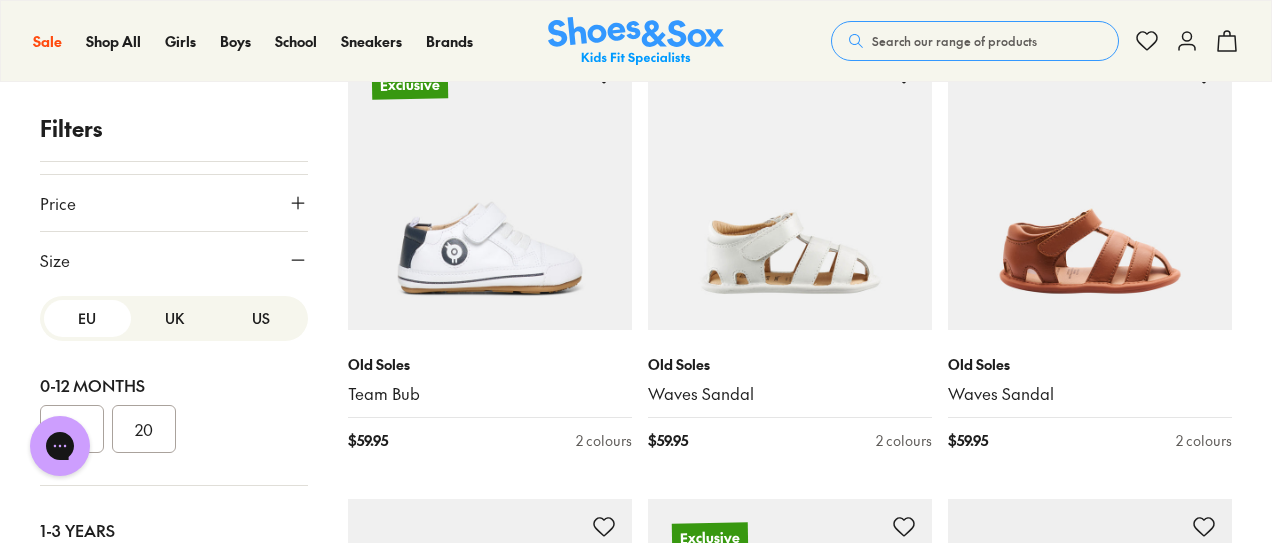 scroll, scrollTop: 271, scrollLeft: 0, axis: vertical 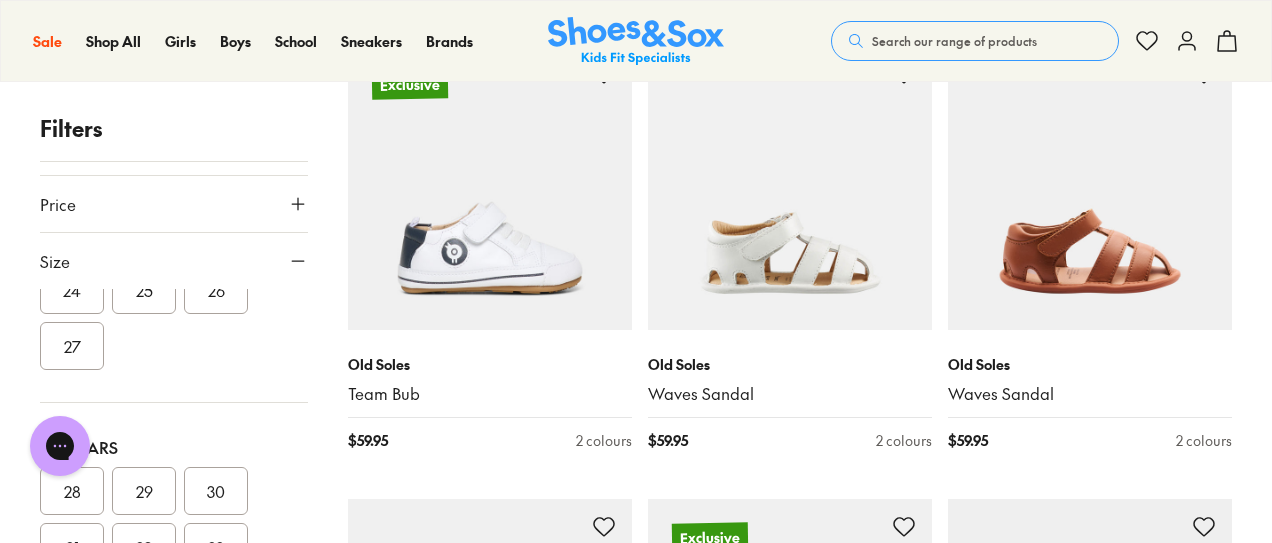 click on "27" at bounding box center (72, 346) 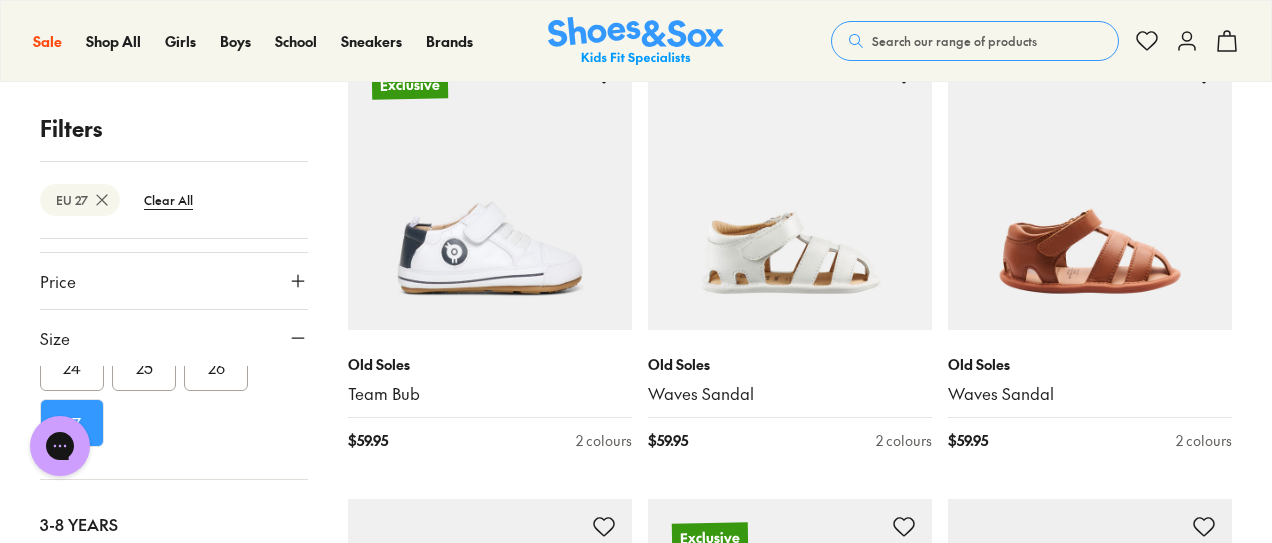 scroll, scrollTop: 156, scrollLeft: 0, axis: vertical 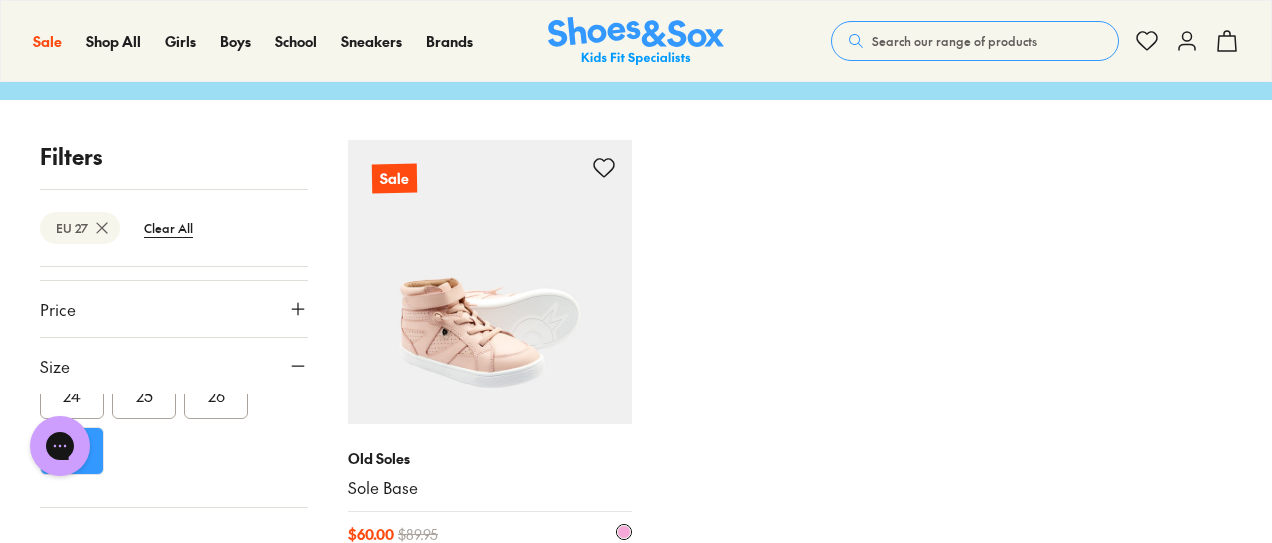 click at bounding box center (490, 282) 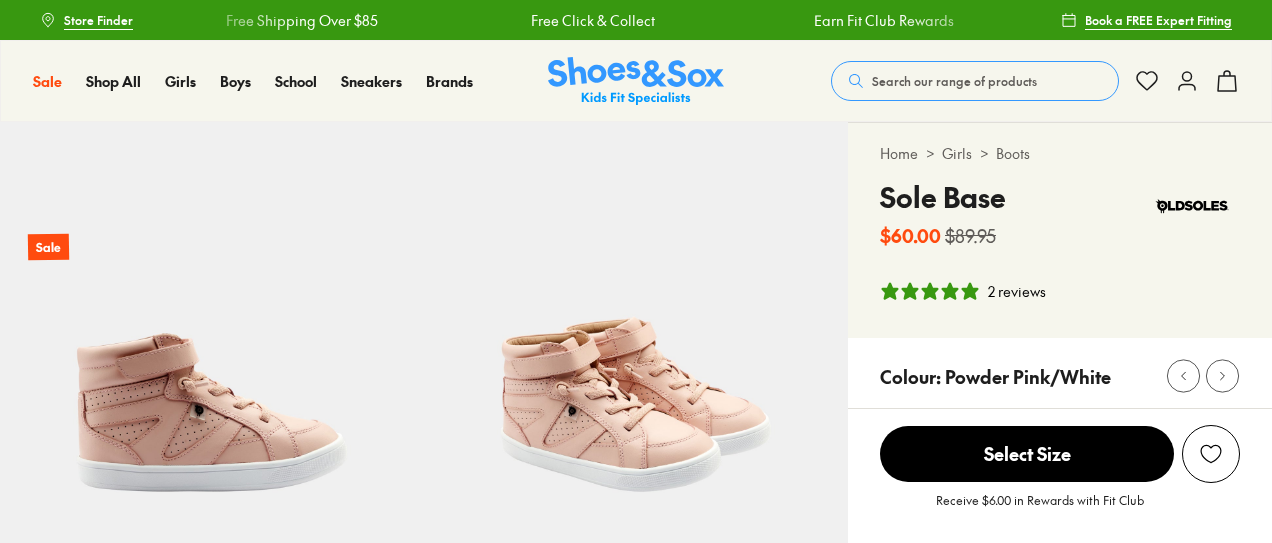 scroll, scrollTop: 0, scrollLeft: 0, axis: both 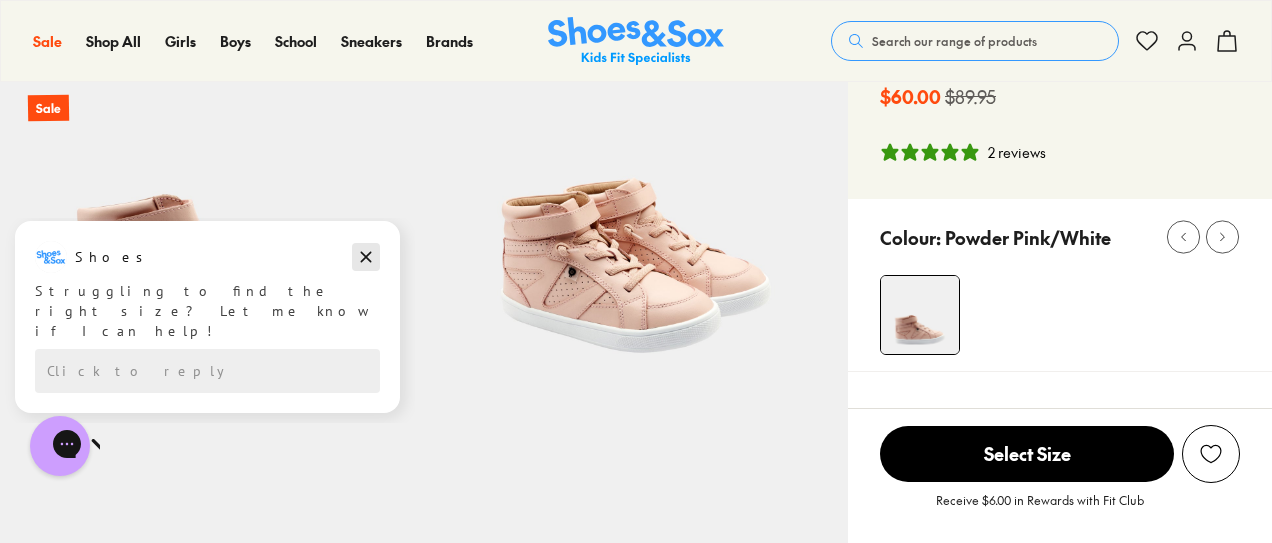click 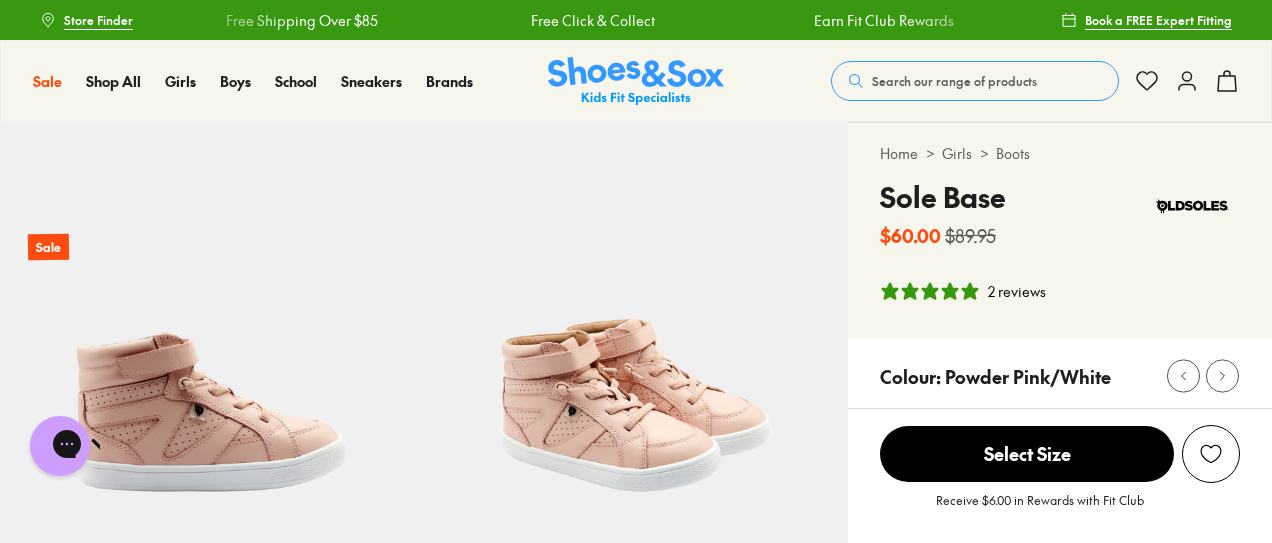 scroll, scrollTop: 2, scrollLeft: 0, axis: vertical 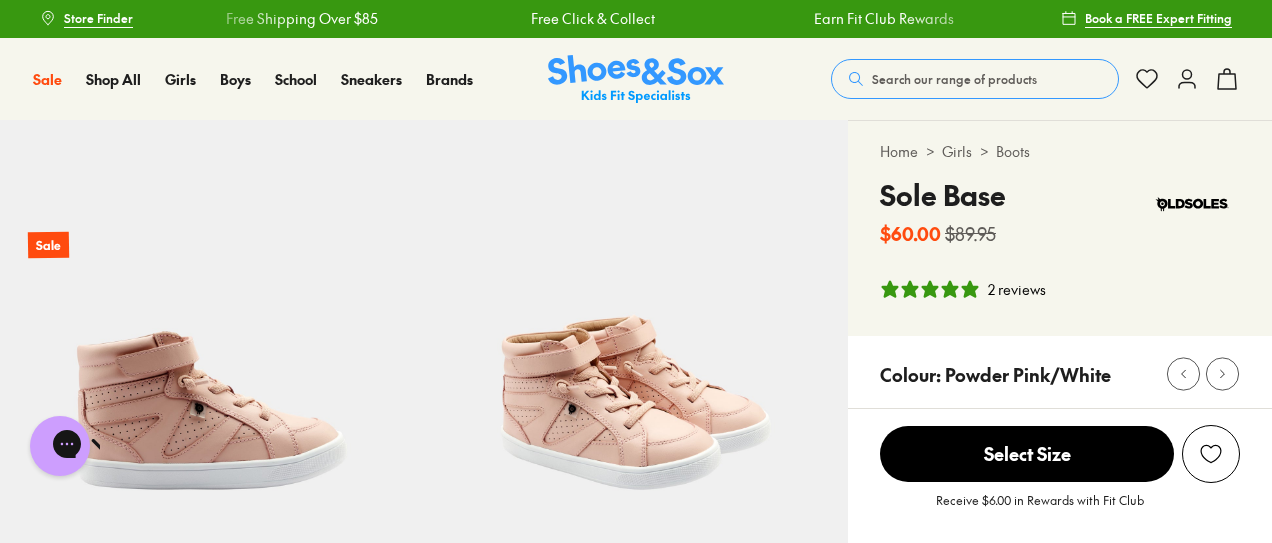 click on "Search our range of products" at bounding box center [975, 79] 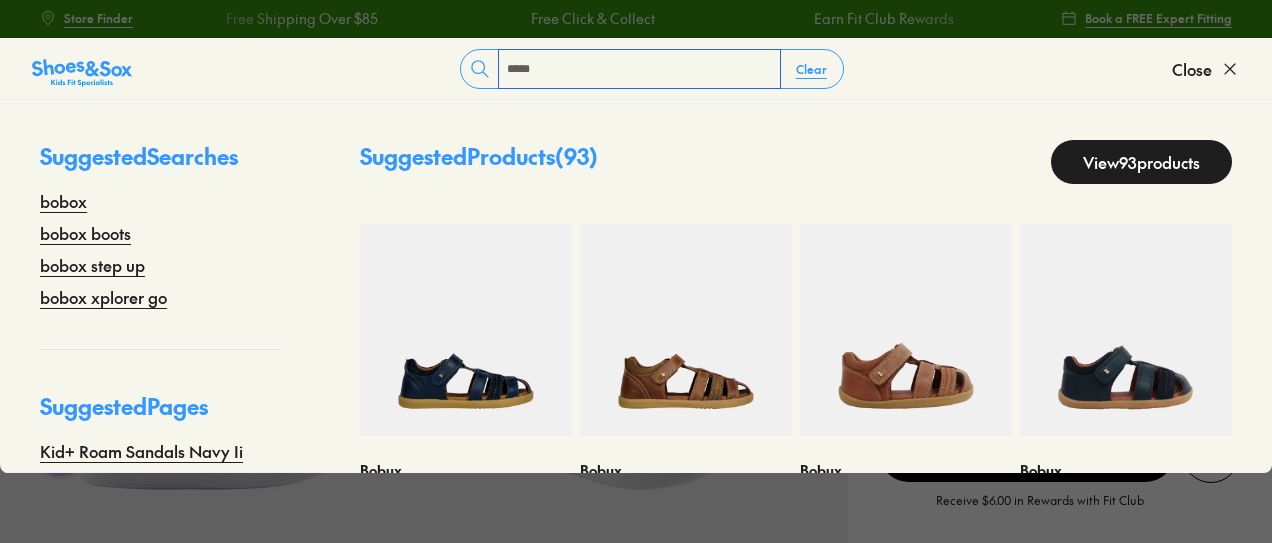 type on "*****" 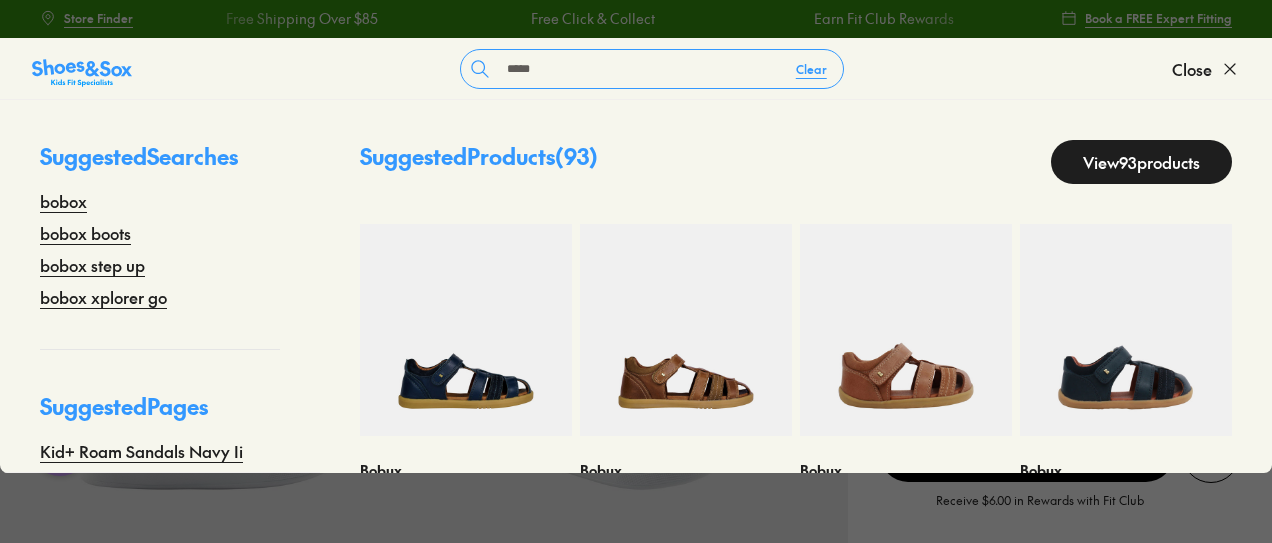 click on "View  93  products" at bounding box center (1141, 162) 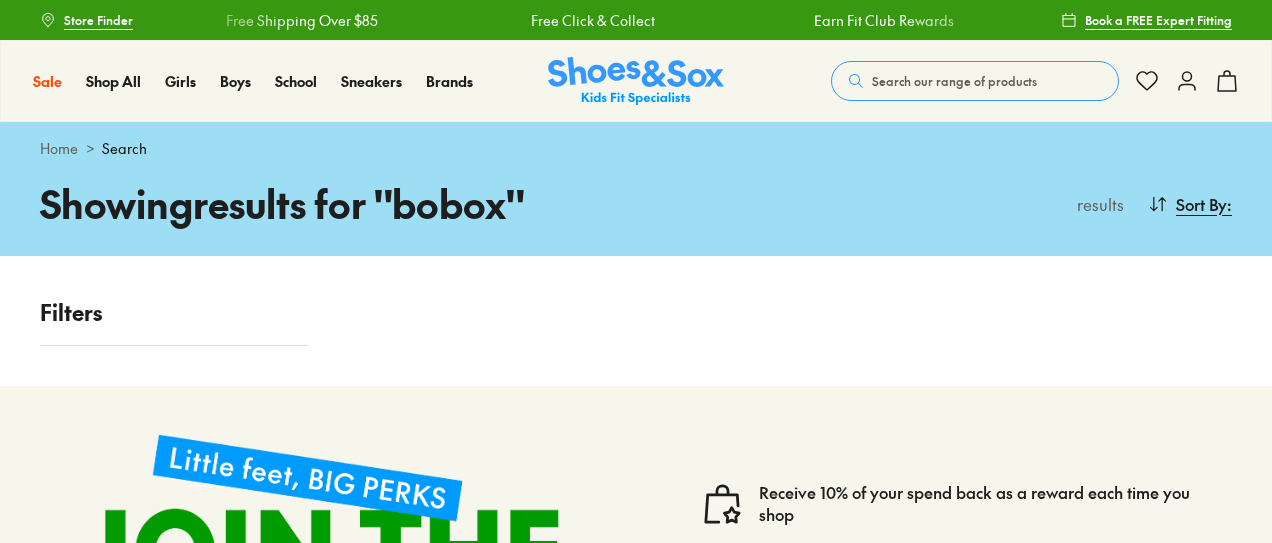 scroll, scrollTop: 0, scrollLeft: 0, axis: both 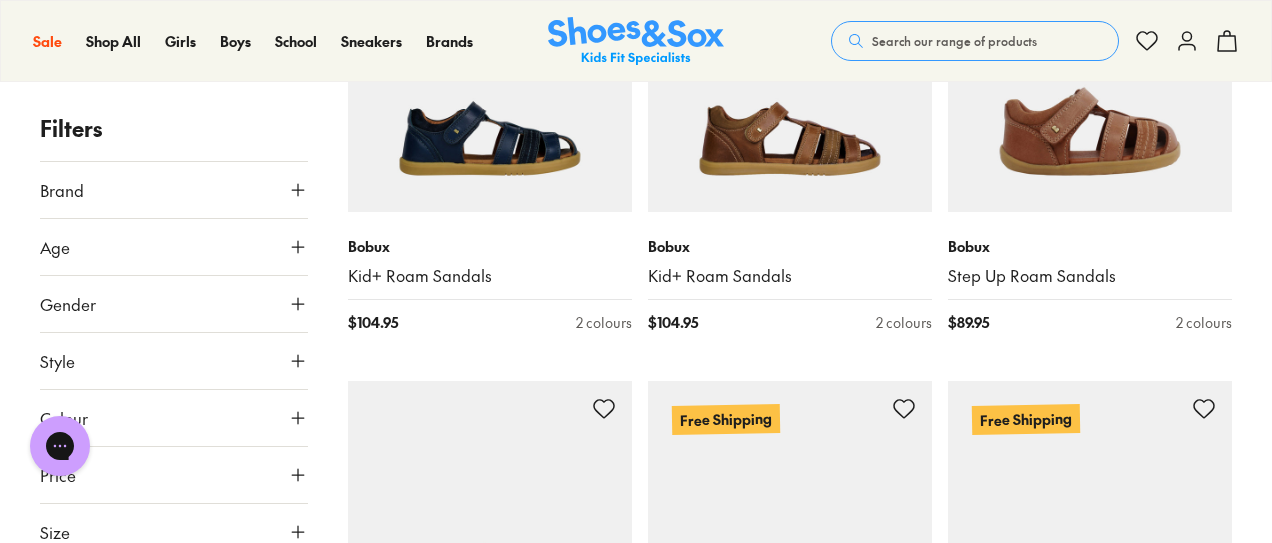 click 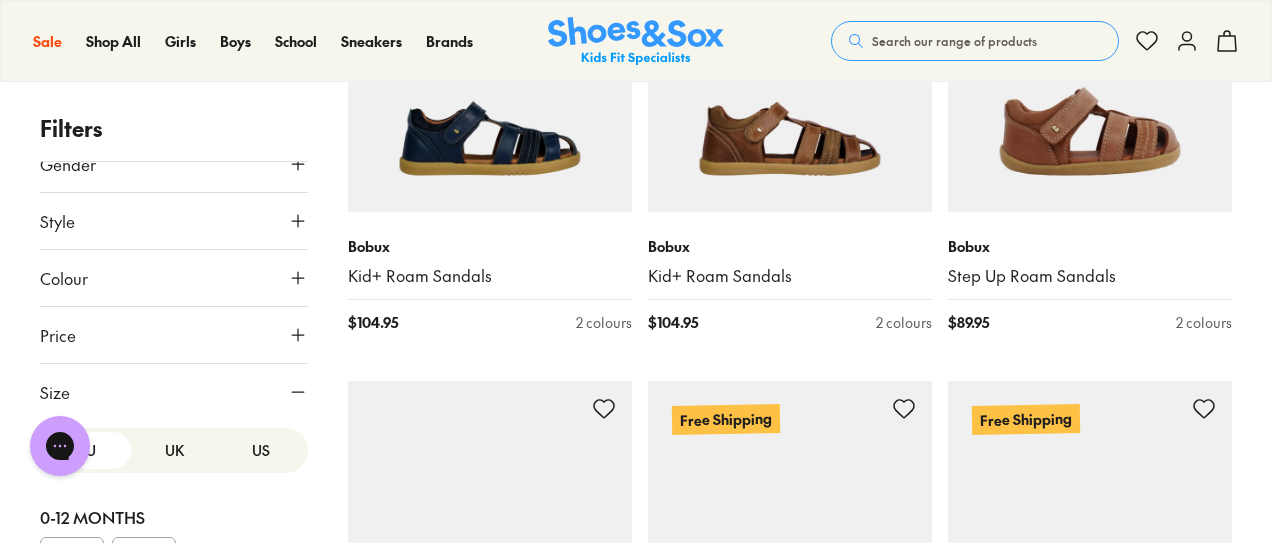 scroll, scrollTop: 140, scrollLeft: 0, axis: vertical 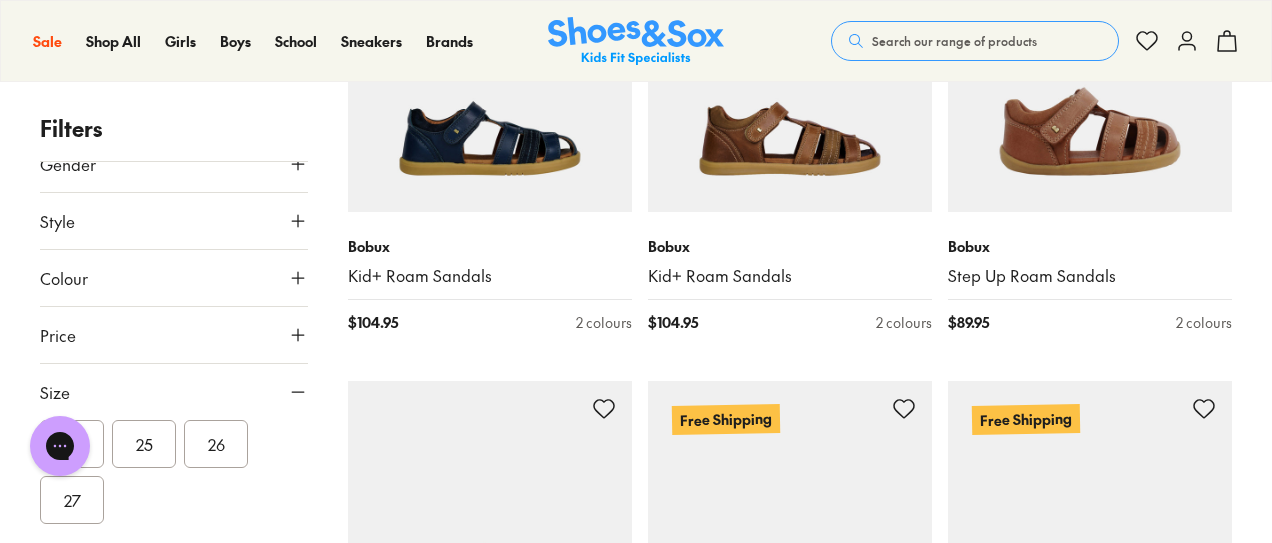 click on "27" at bounding box center [72, 500] 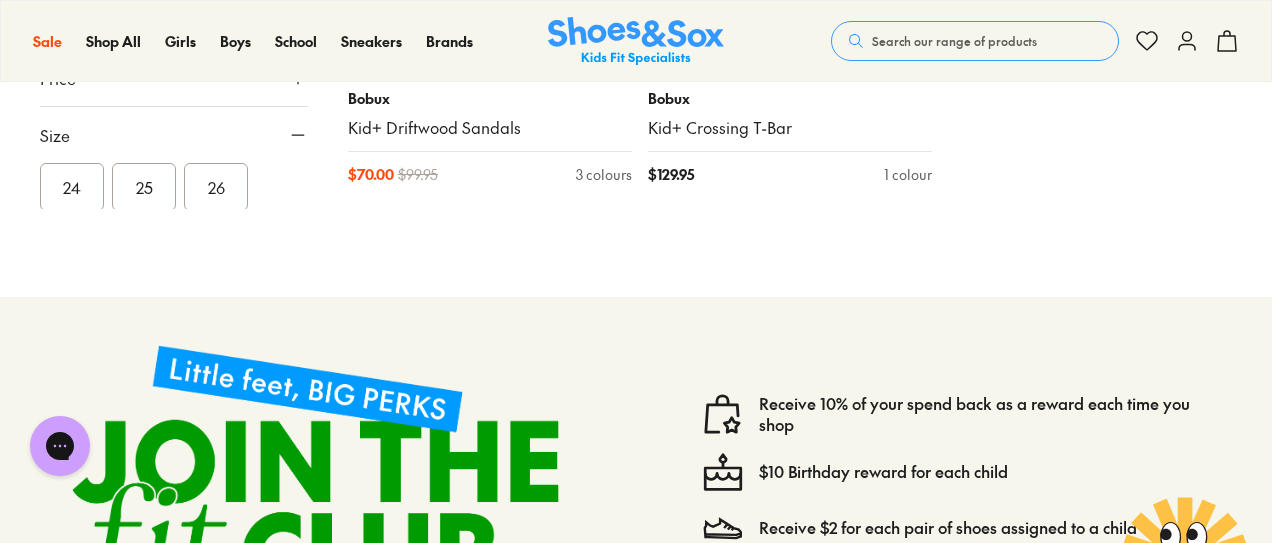 scroll, scrollTop: 2786, scrollLeft: 0, axis: vertical 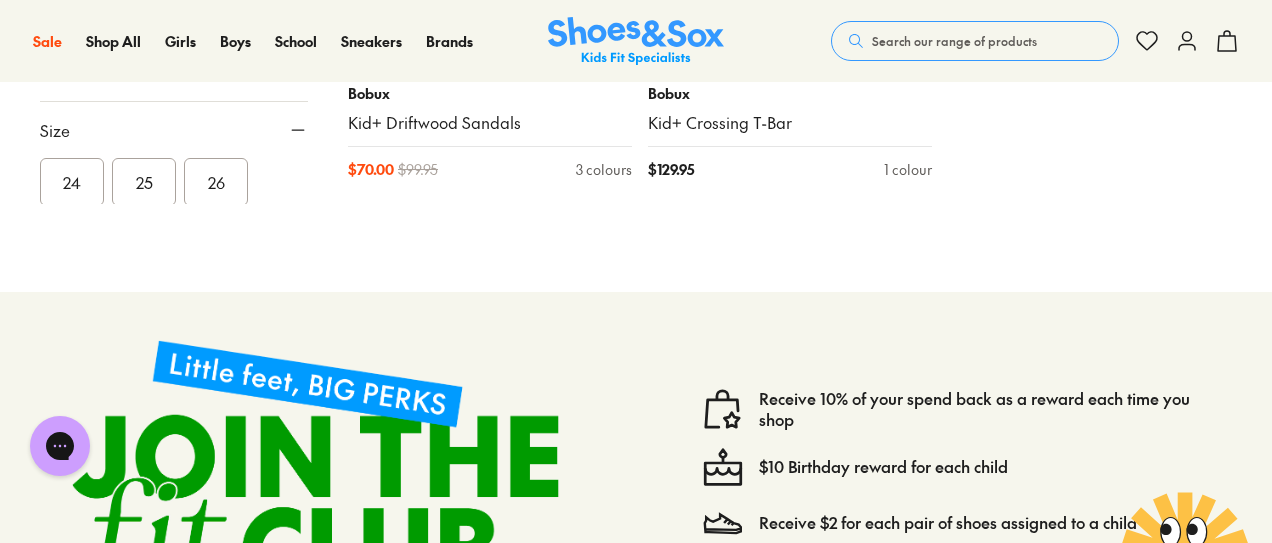 click on "Search our range of products" at bounding box center [954, 41] 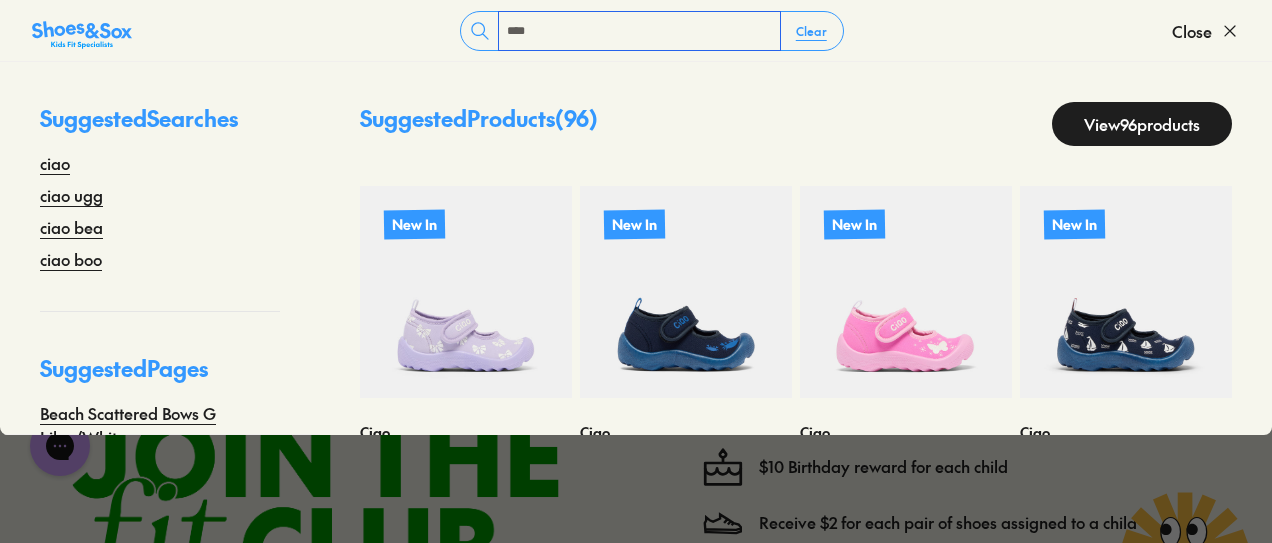 type on "****" 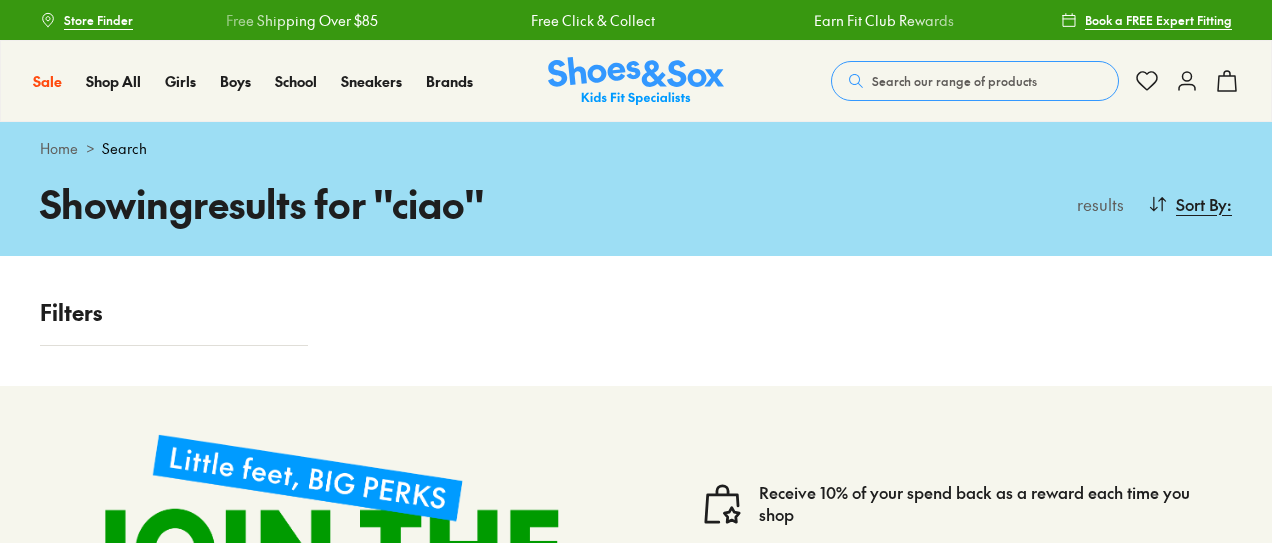 scroll, scrollTop: 0, scrollLeft: 0, axis: both 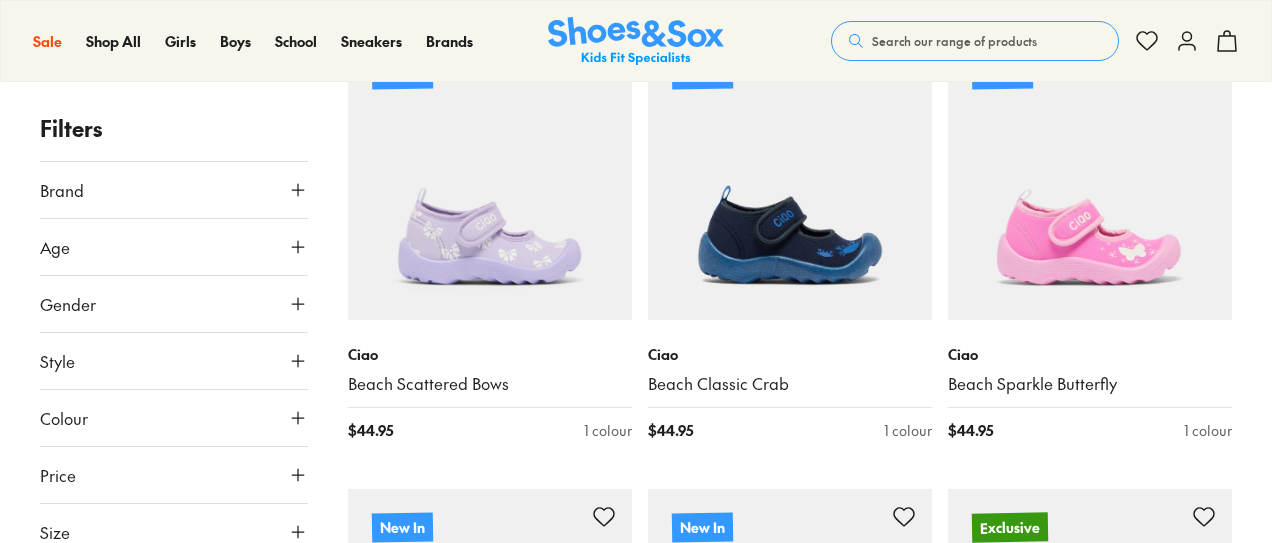 click 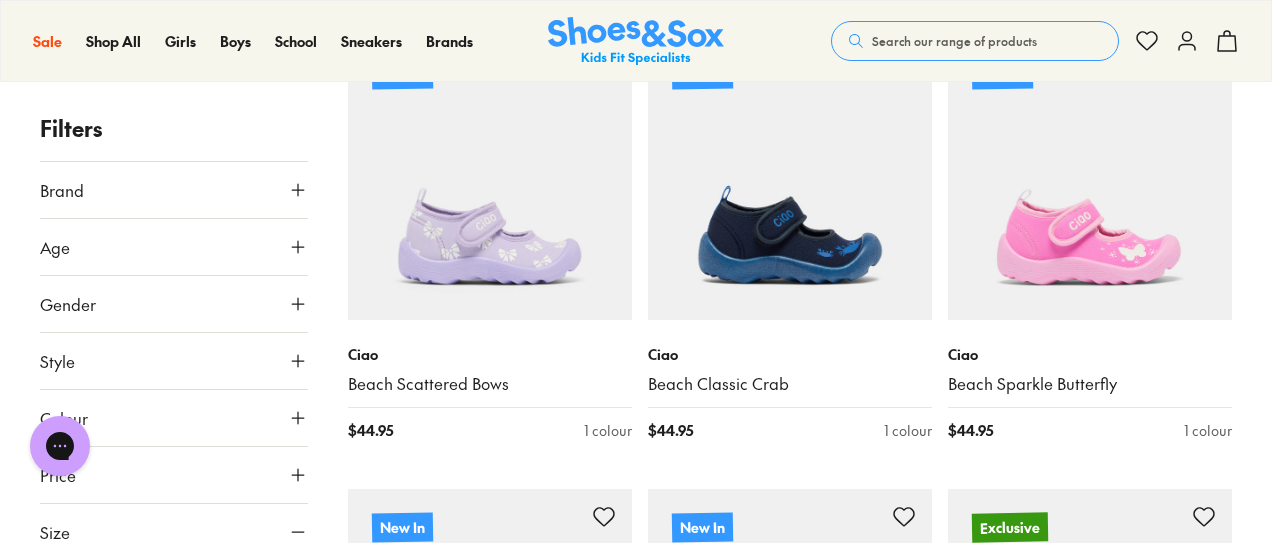 scroll, scrollTop: 0, scrollLeft: 0, axis: both 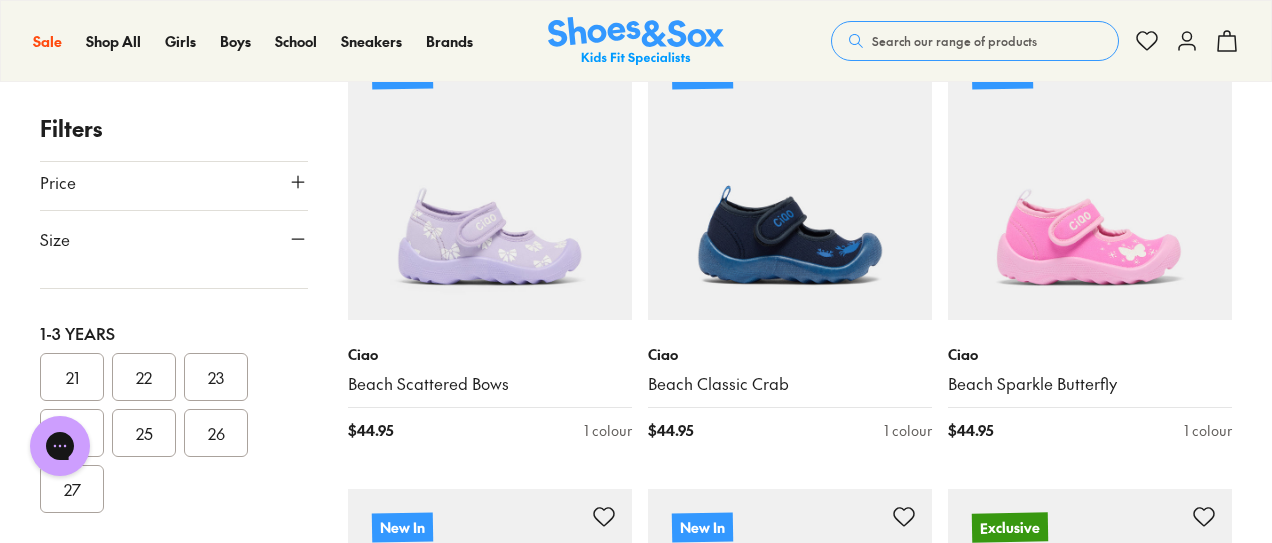 click on "27" at bounding box center (72, 489) 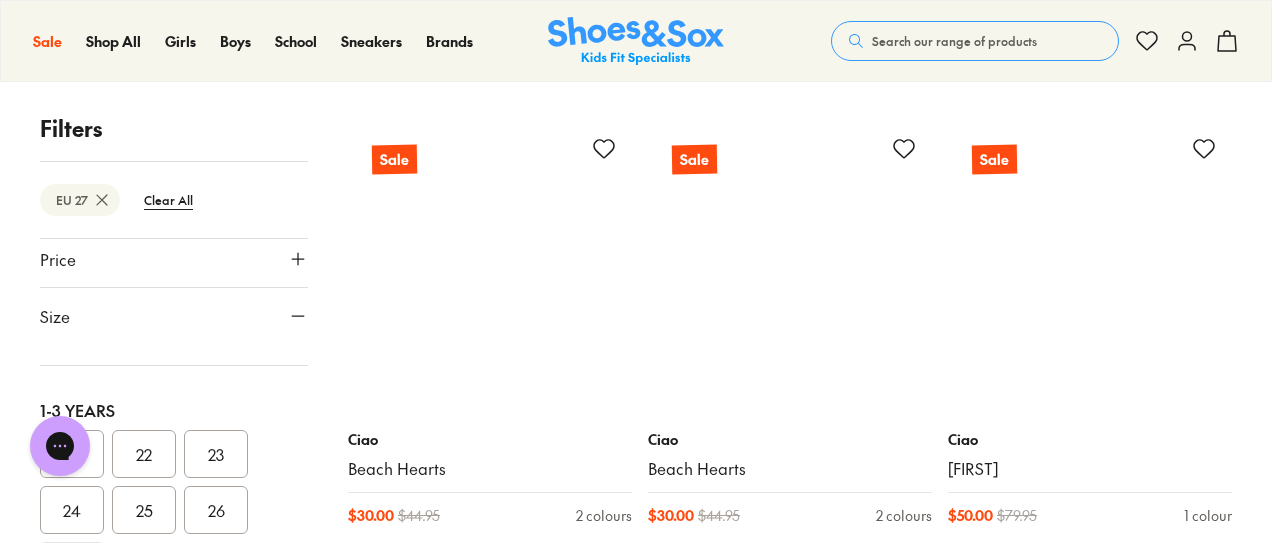 scroll, scrollTop: 5616, scrollLeft: 0, axis: vertical 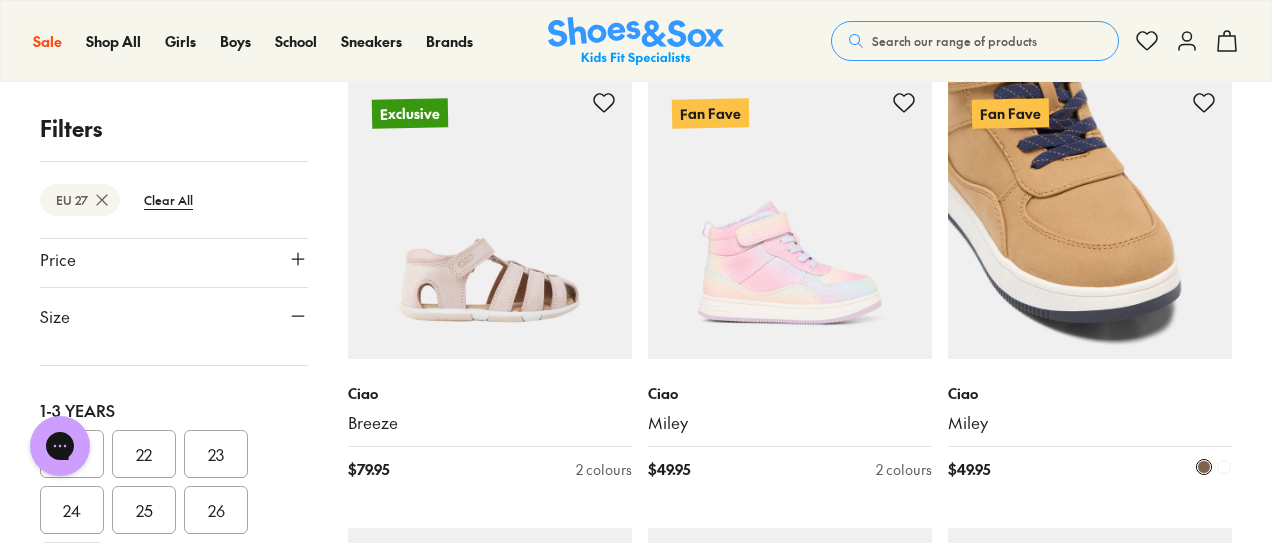 click at bounding box center [1090, 217] 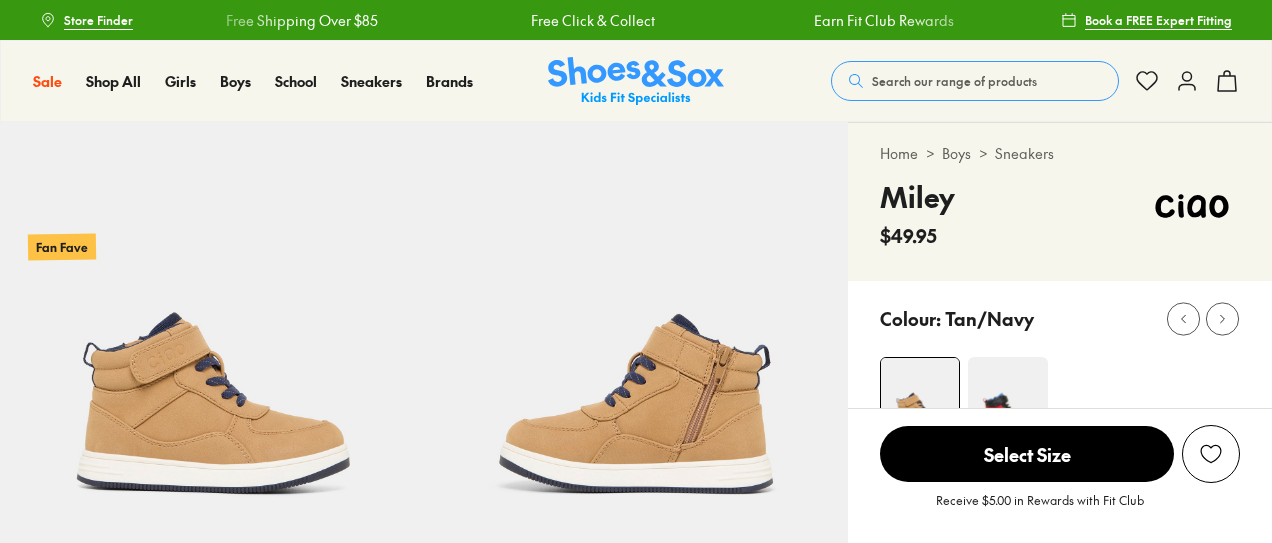 scroll, scrollTop: 0, scrollLeft: 0, axis: both 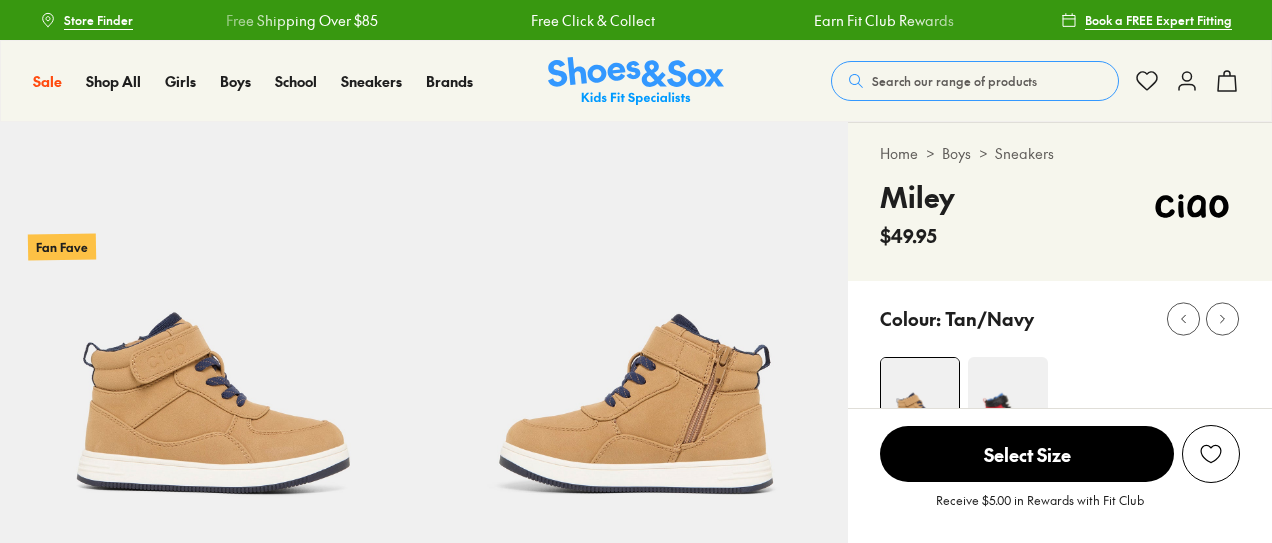 select on "*" 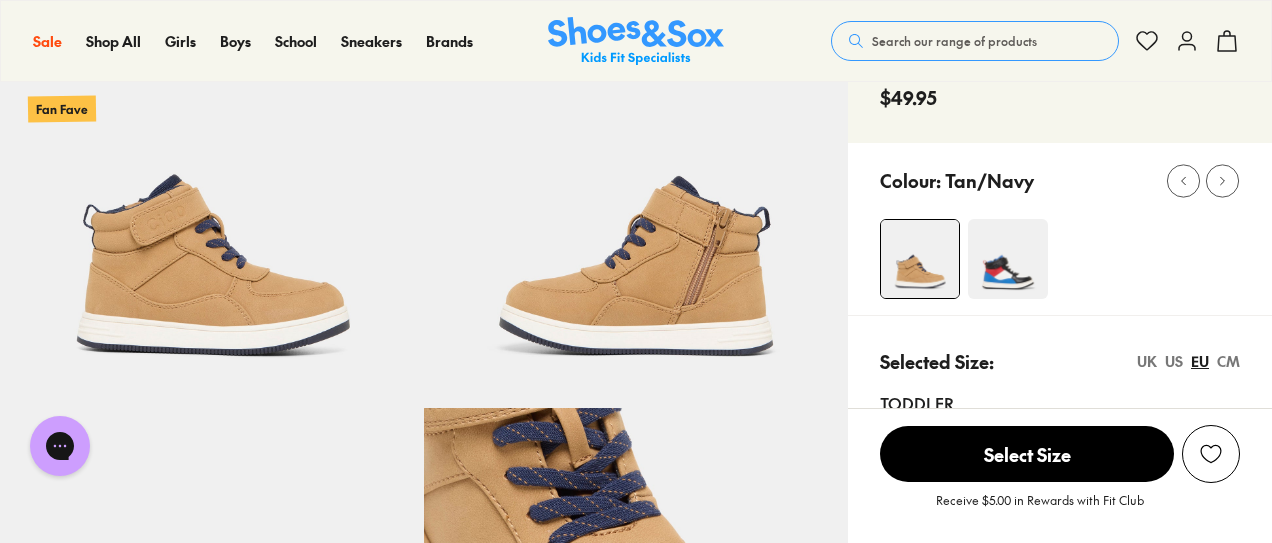 scroll, scrollTop: 0, scrollLeft: 0, axis: both 